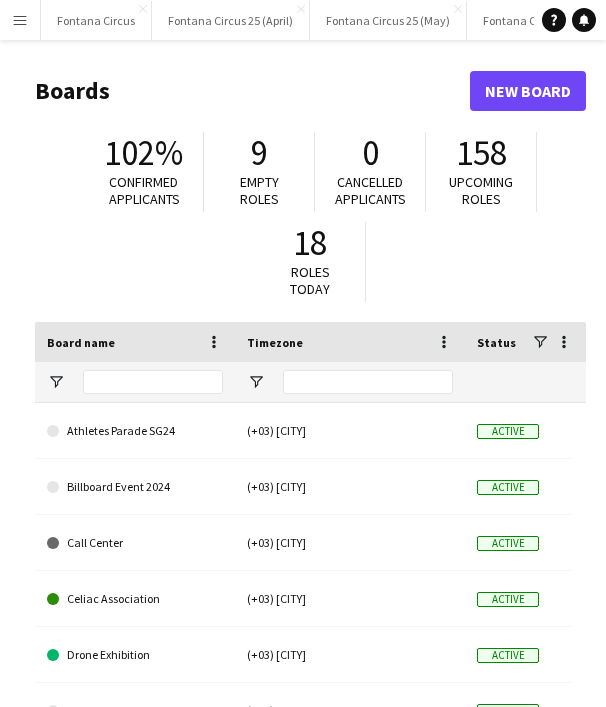 scroll, scrollTop: 0, scrollLeft: 0, axis: both 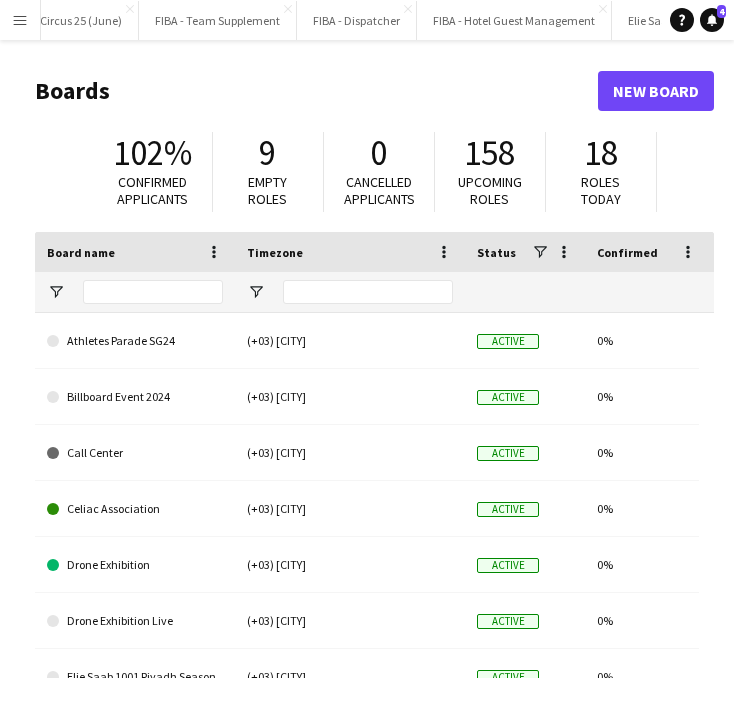 click on "Menu" at bounding box center (20, 20) 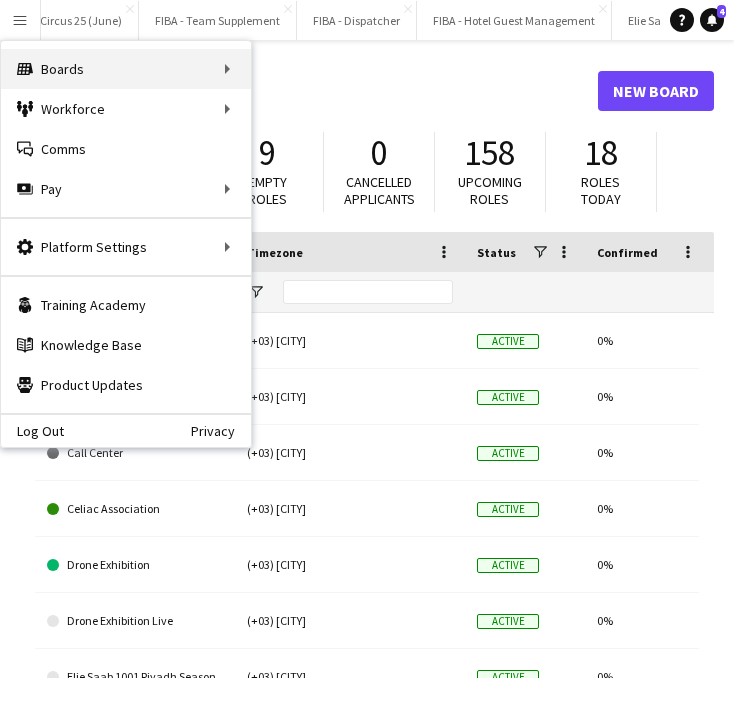 click on "Boards
Boards" at bounding box center [126, 69] 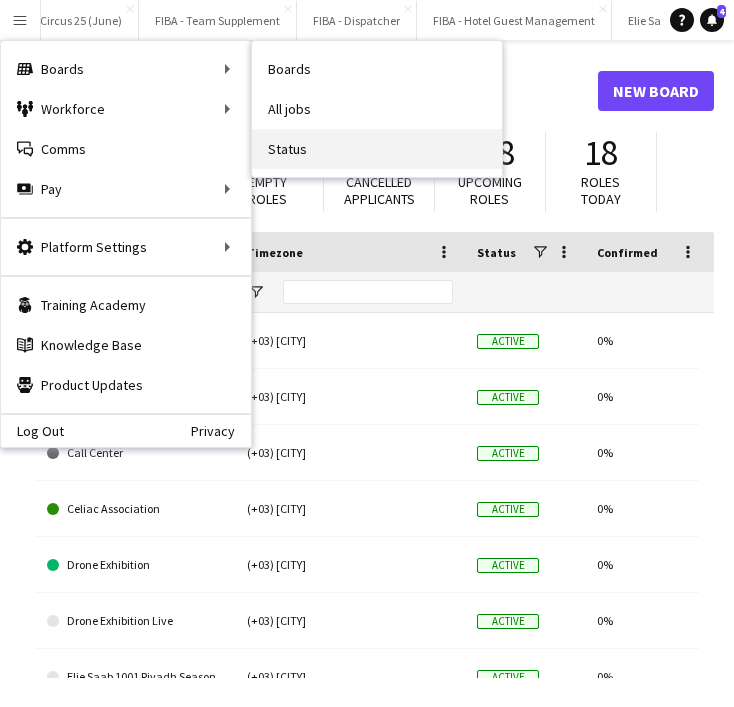 click on "Status" at bounding box center [377, 149] 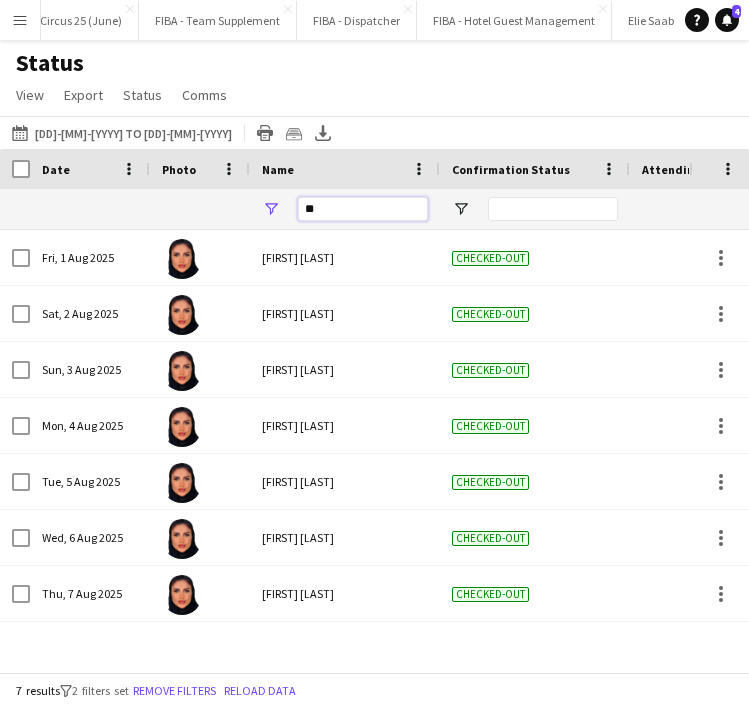 click on "**" at bounding box center [363, 209] 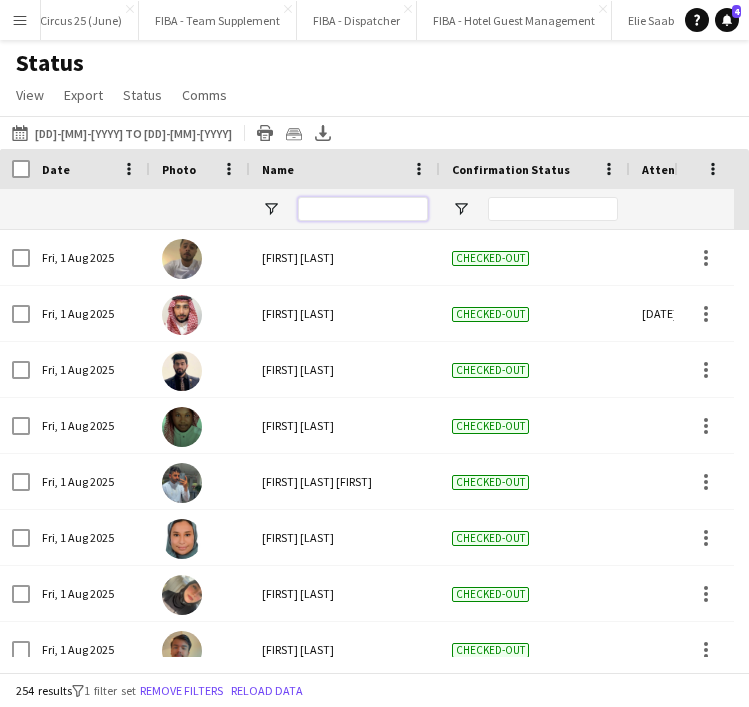 type 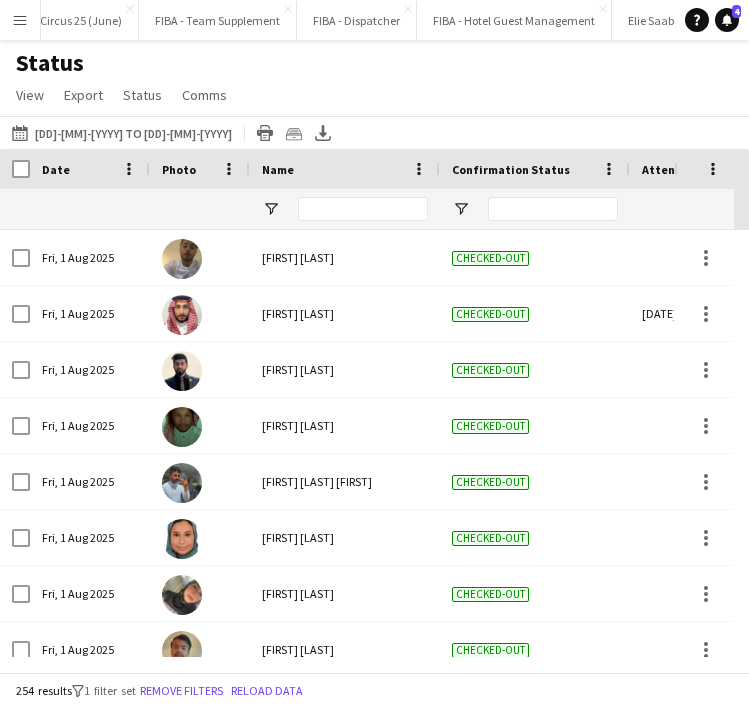 click on "Menu" at bounding box center (20, 20) 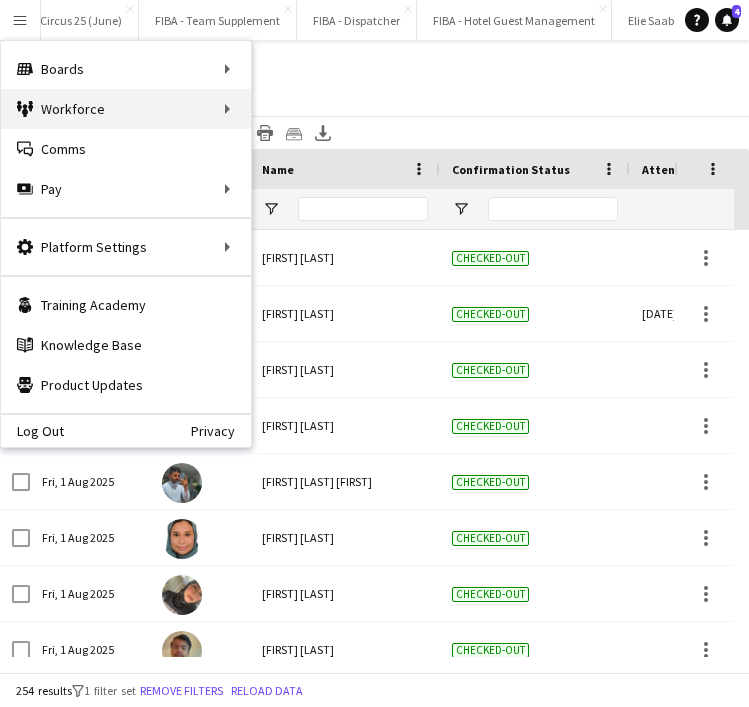 click on "Workforce
Workforce" at bounding box center [126, 109] 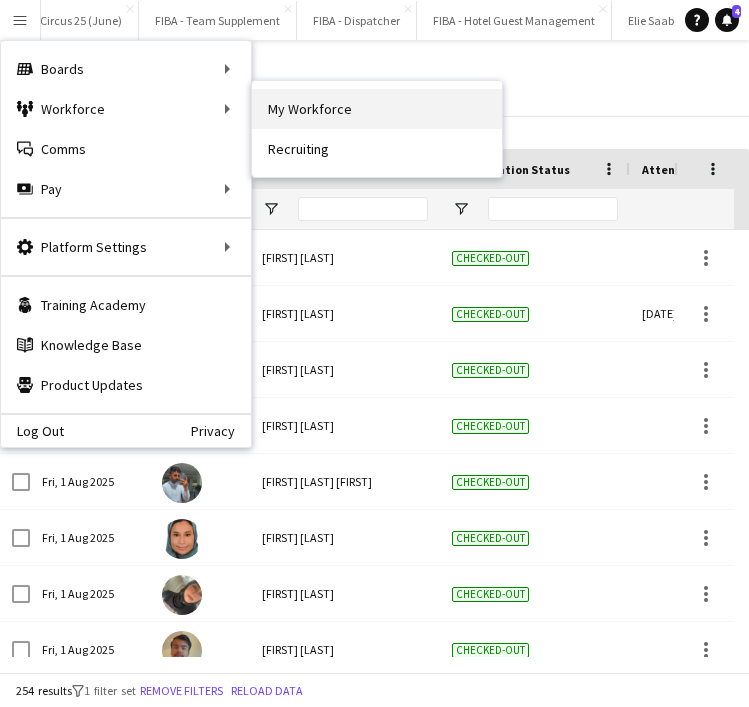 click on "My Workforce" at bounding box center (377, 109) 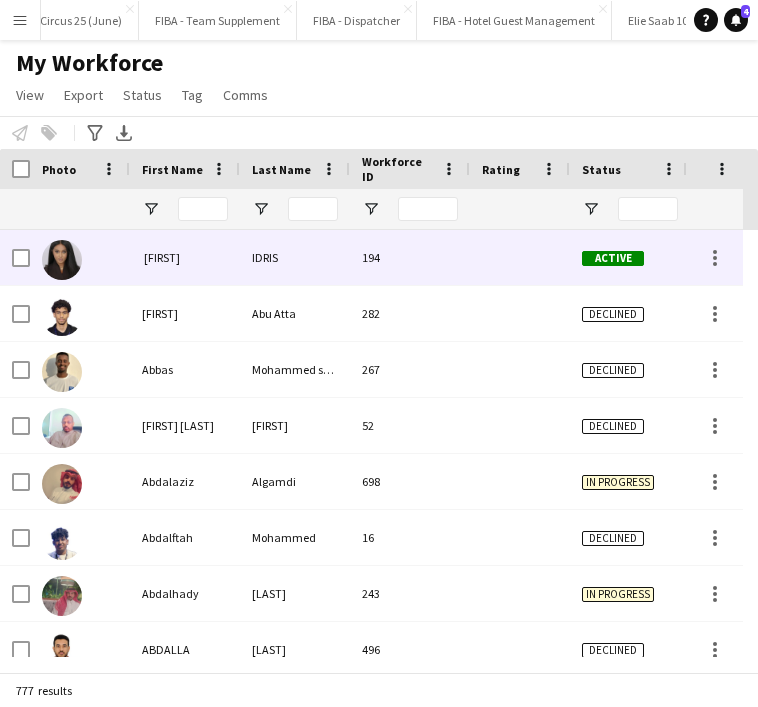 scroll, scrollTop: 327, scrollLeft: 0, axis: vertical 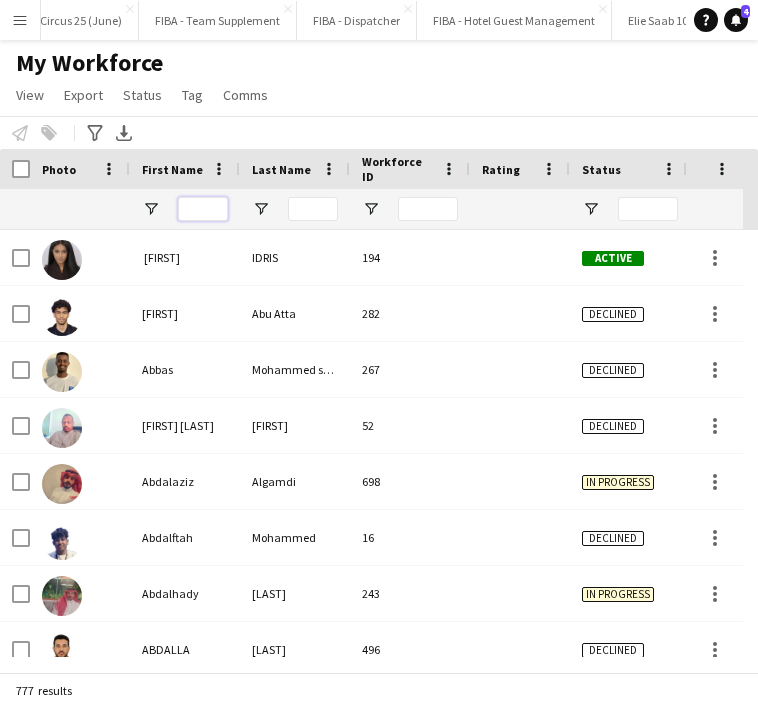 click at bounding box center [203, 209] 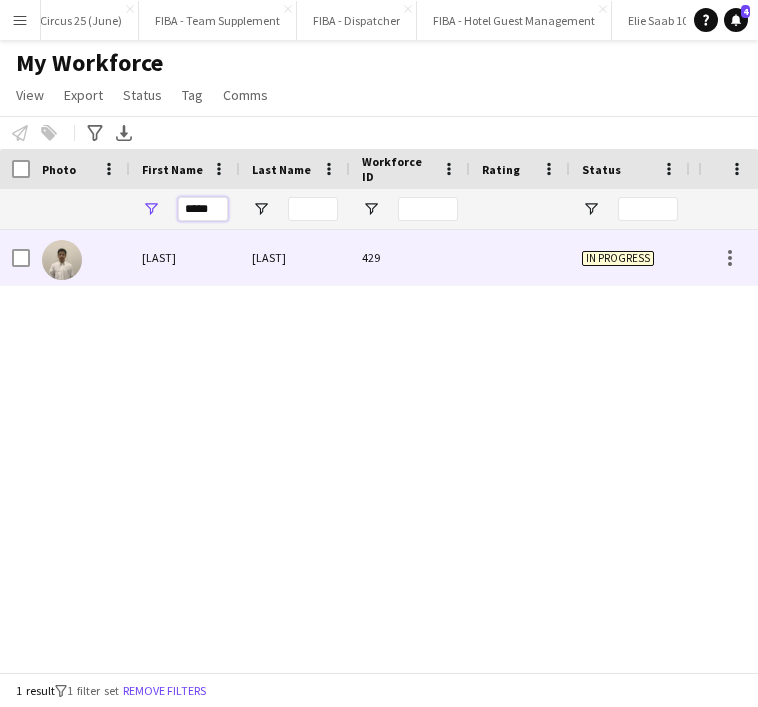 type on "*****" 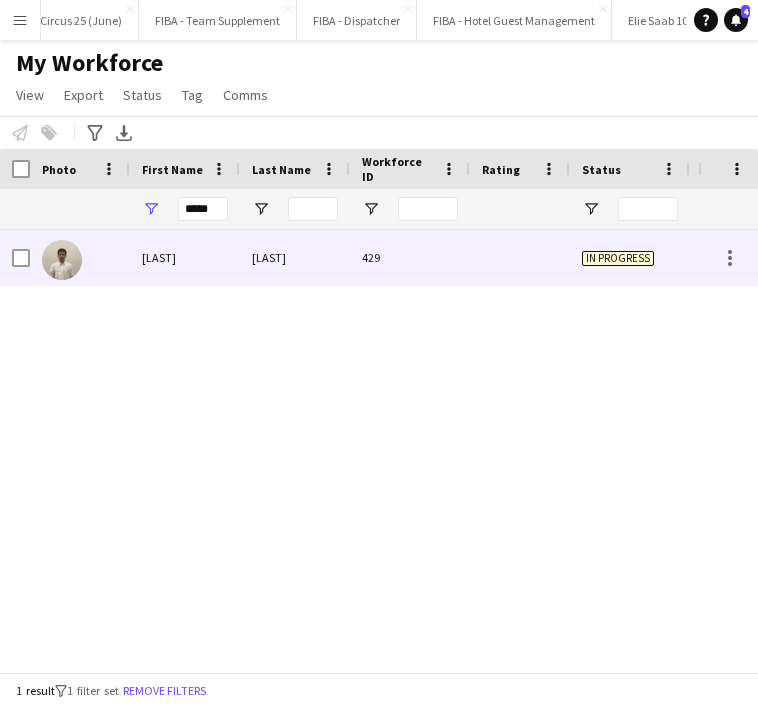 click at bounding box center (80, 257) 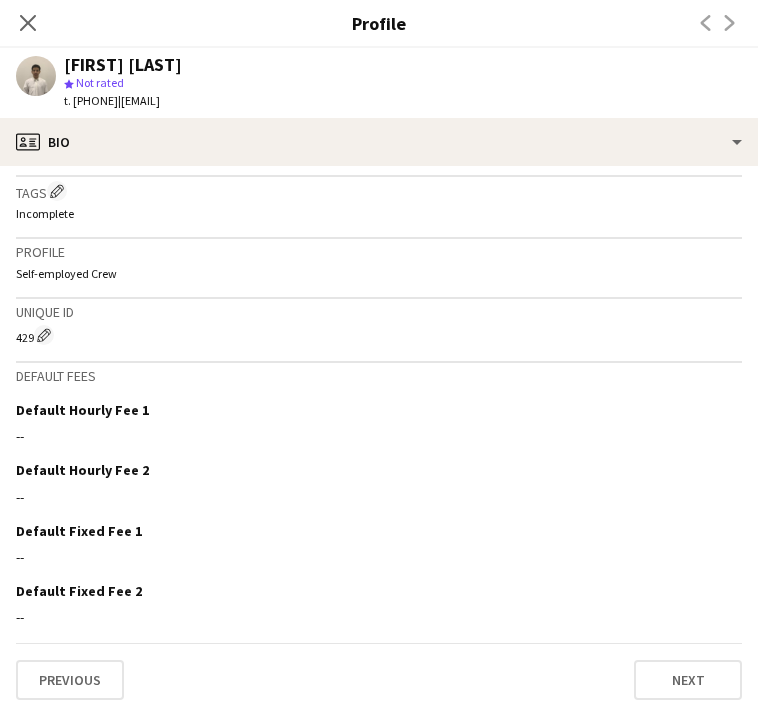 scroll, scrollTop: 733, scrollLeft: 0, axis: vertical 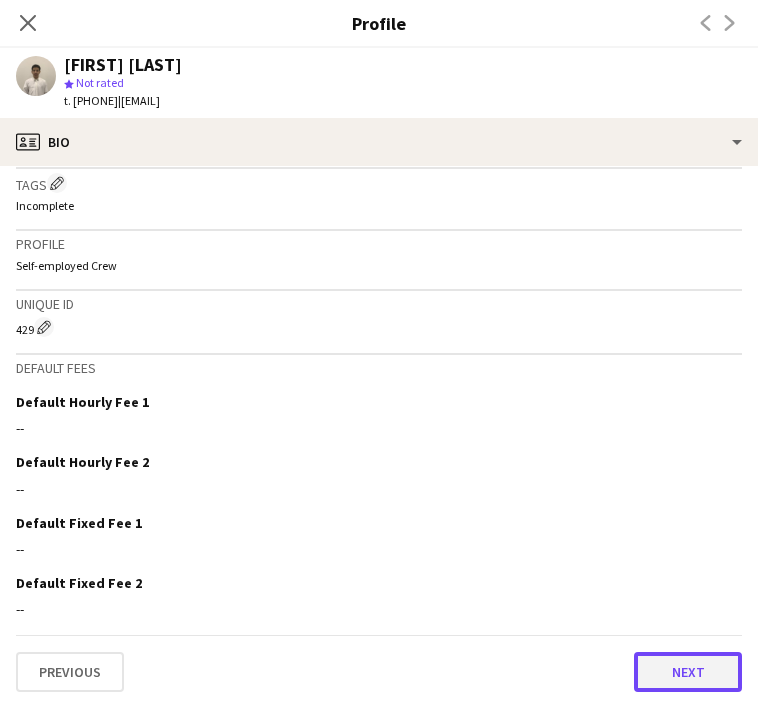 click on "Next" 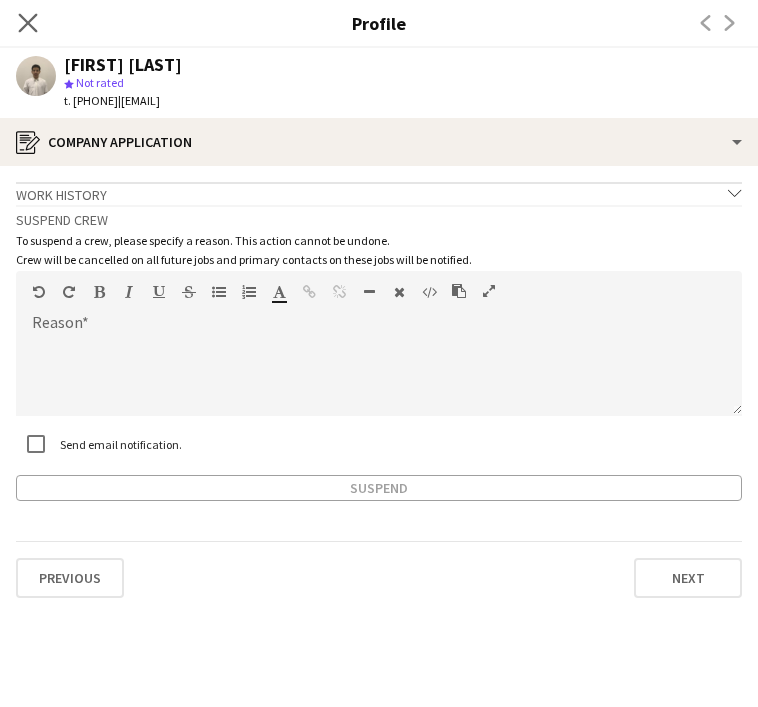 click on "Close pop-in" 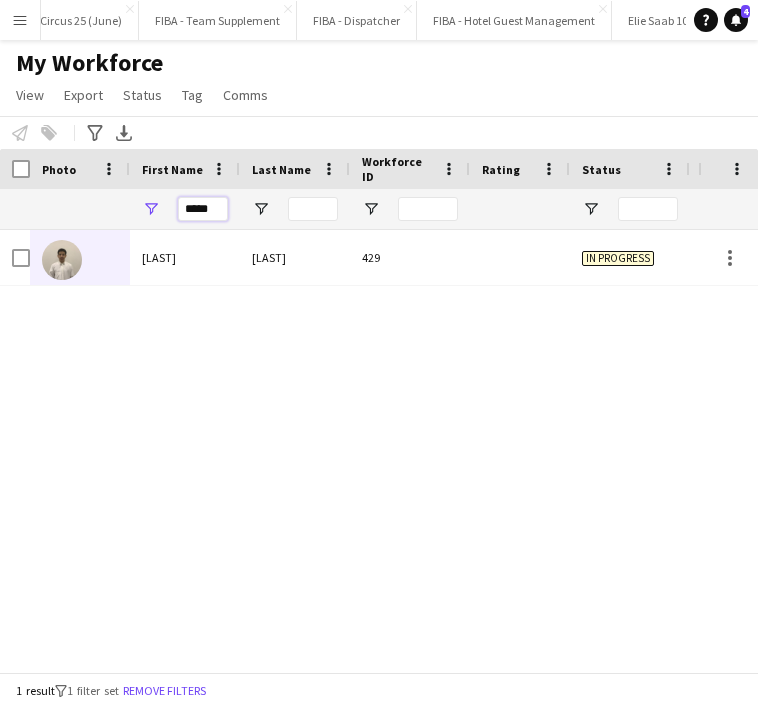 click on "*****" at bounding box center (203, 209) 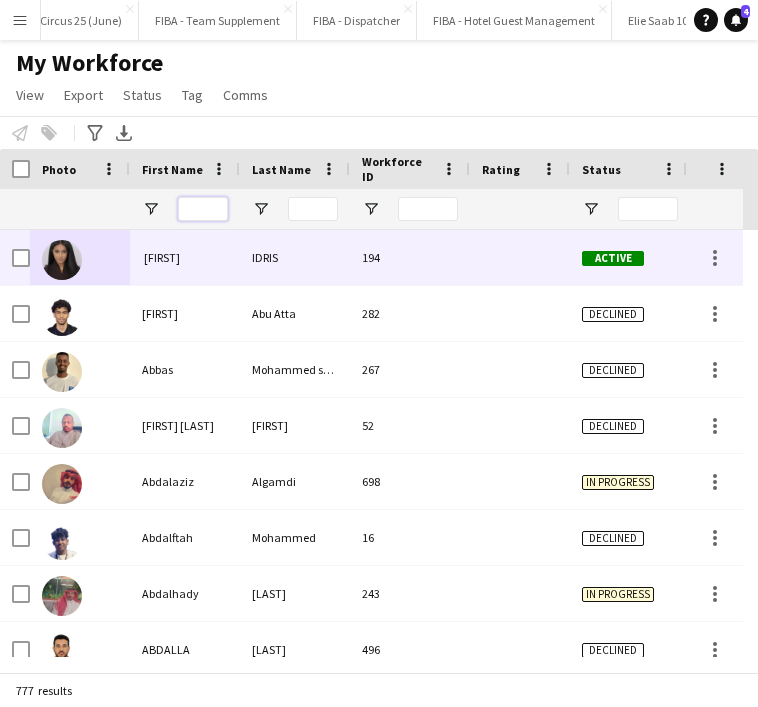 scroll, scrollTop: 0, scrollLeft: 111, axis: horizontal 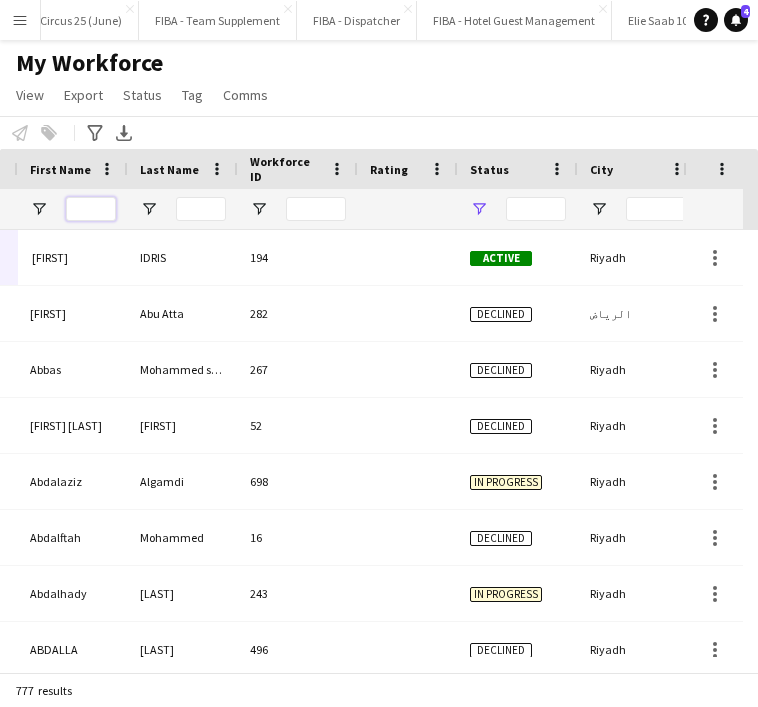 type 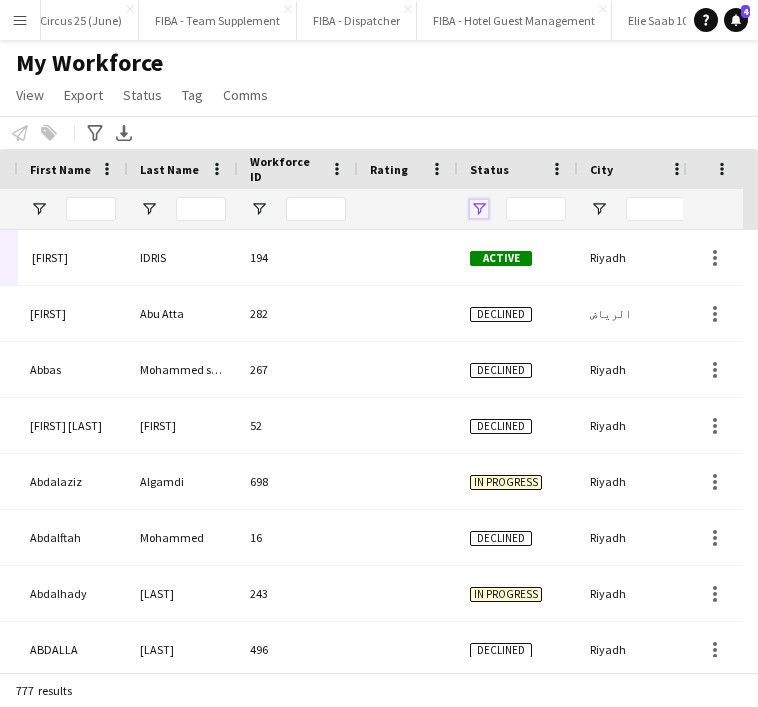 click at bounding box center (479, 209) 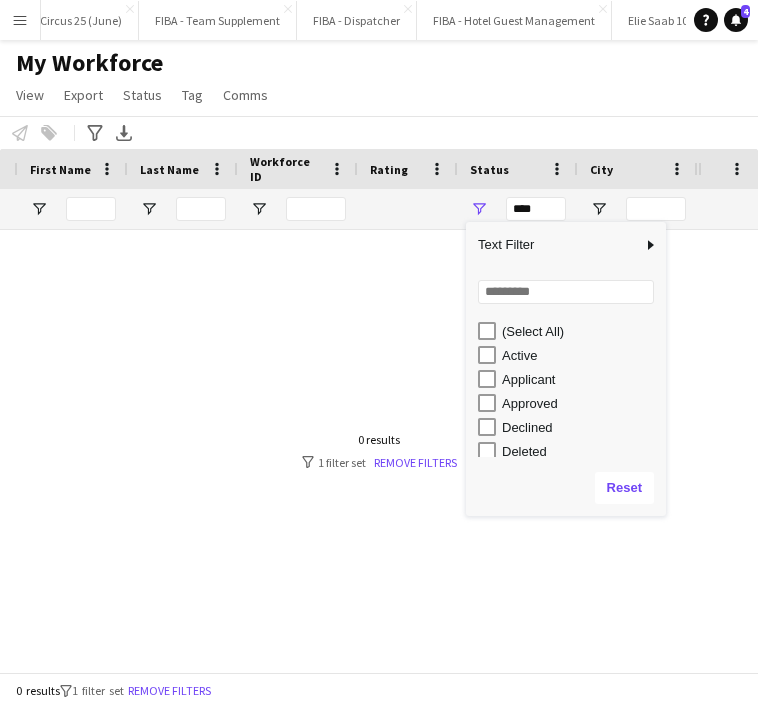 type on "**********" 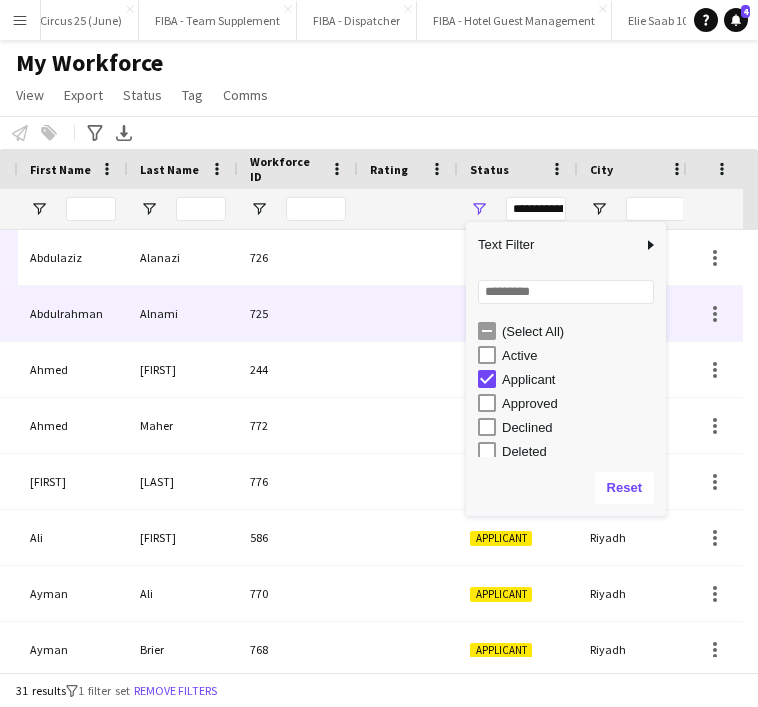 scroll, scrollTop: 0, scrollLeft: 0, axis: both 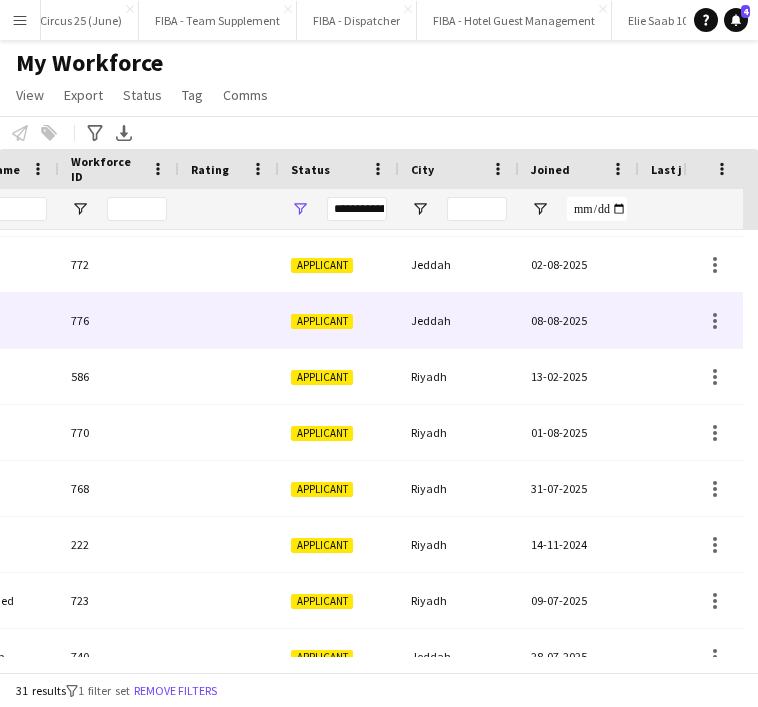 click at bounding box center (229, 320) 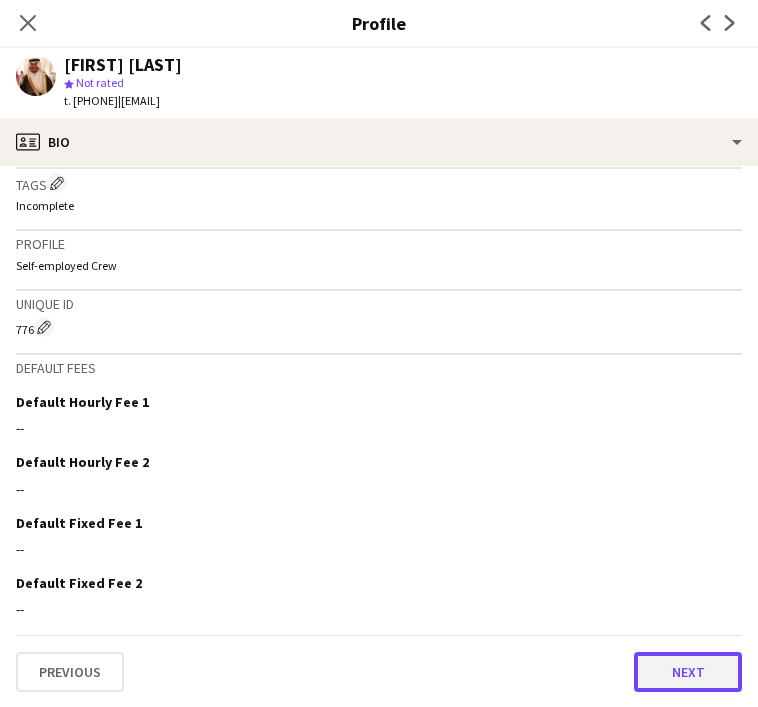 click on "Next" 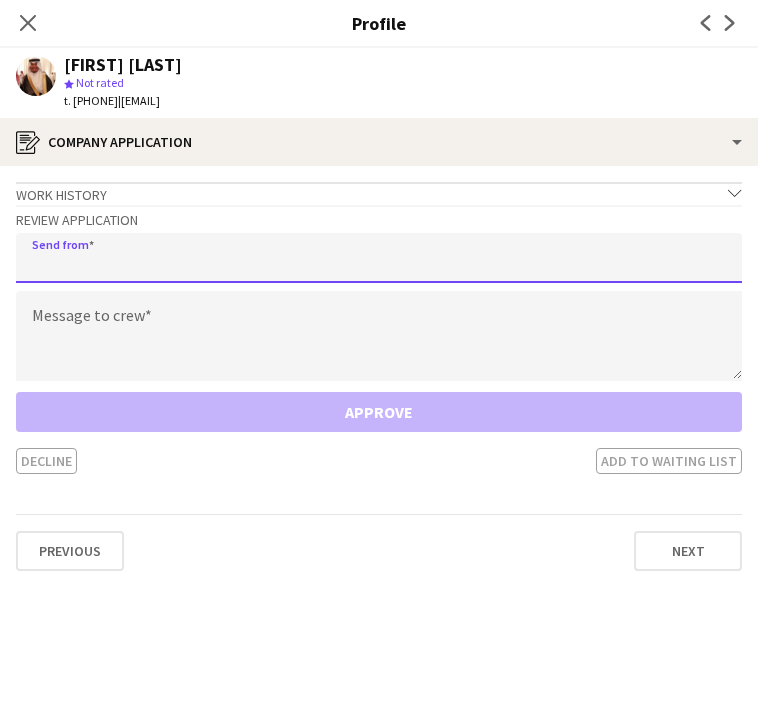 click 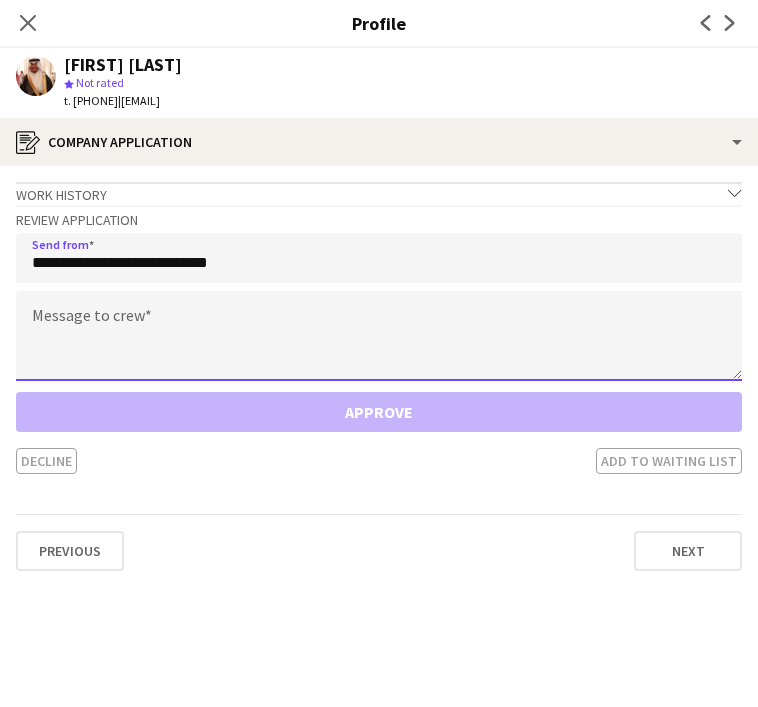 click 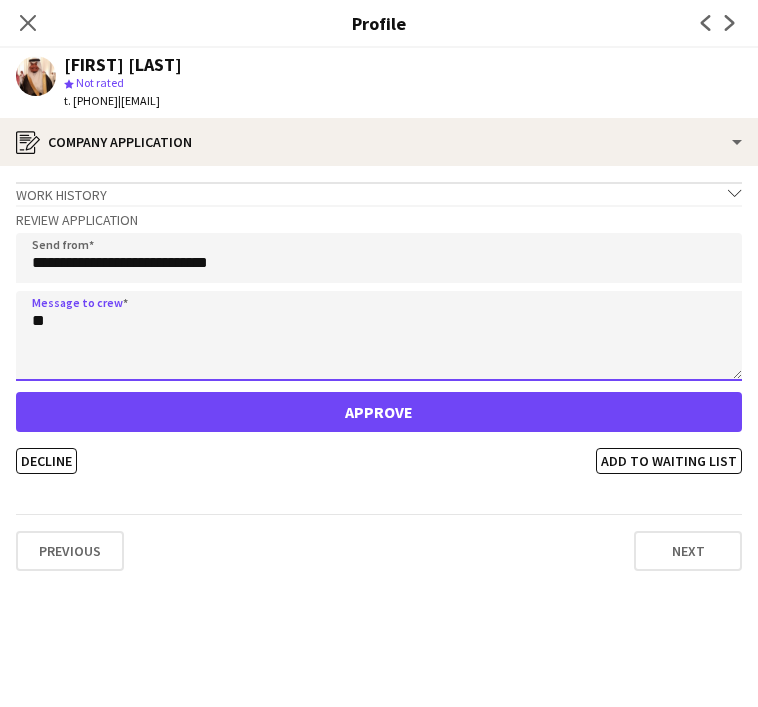 type on "*" 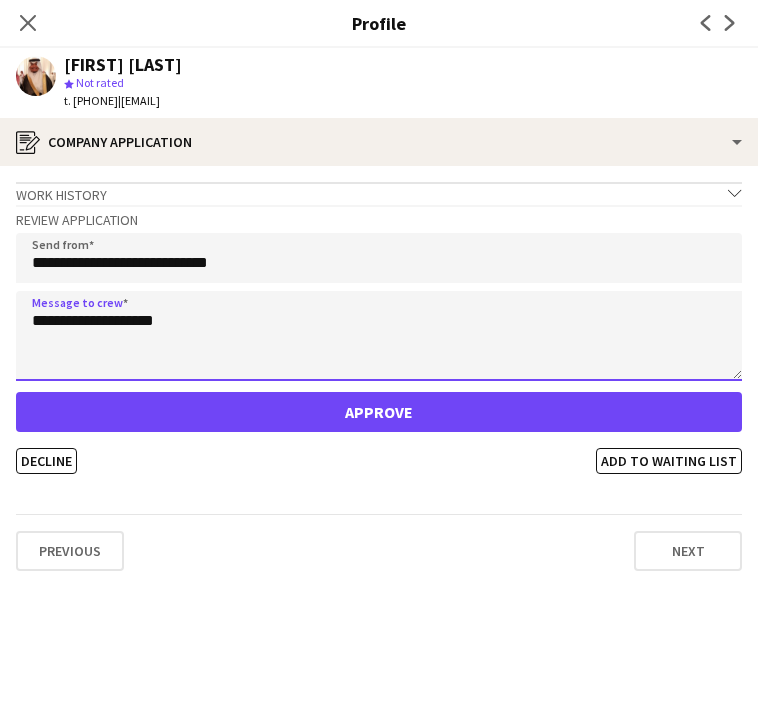 type on "**********" 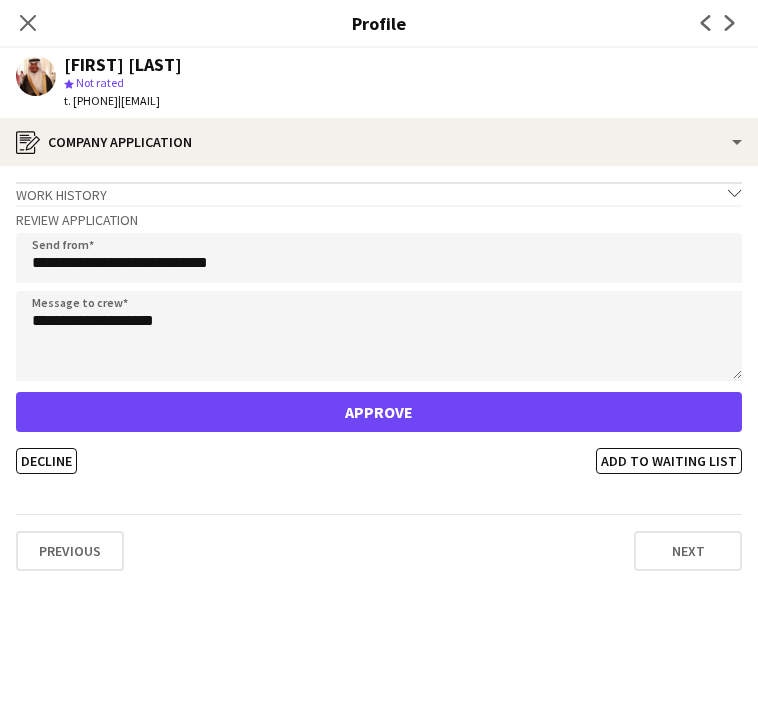 click on "|   [EMAIL]" 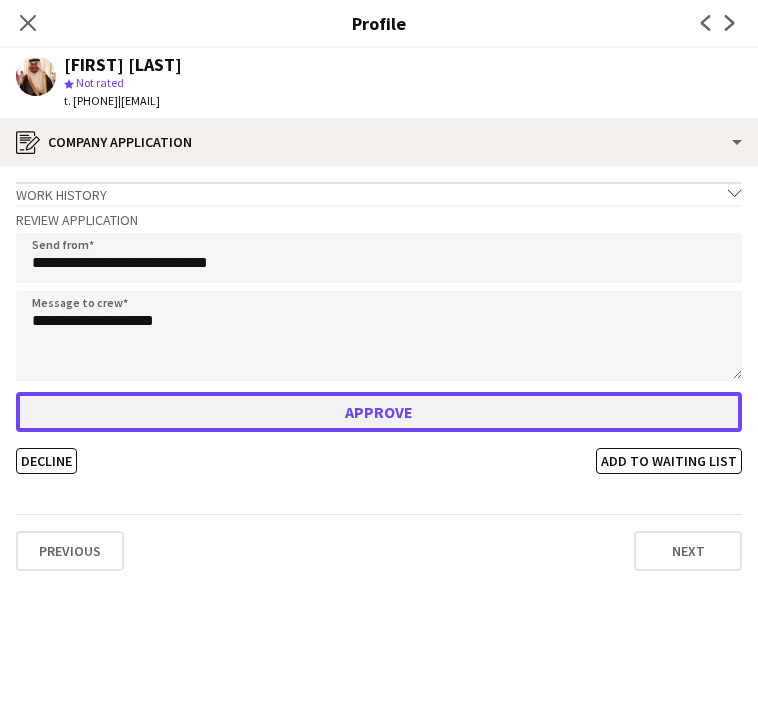 click on "Approve" 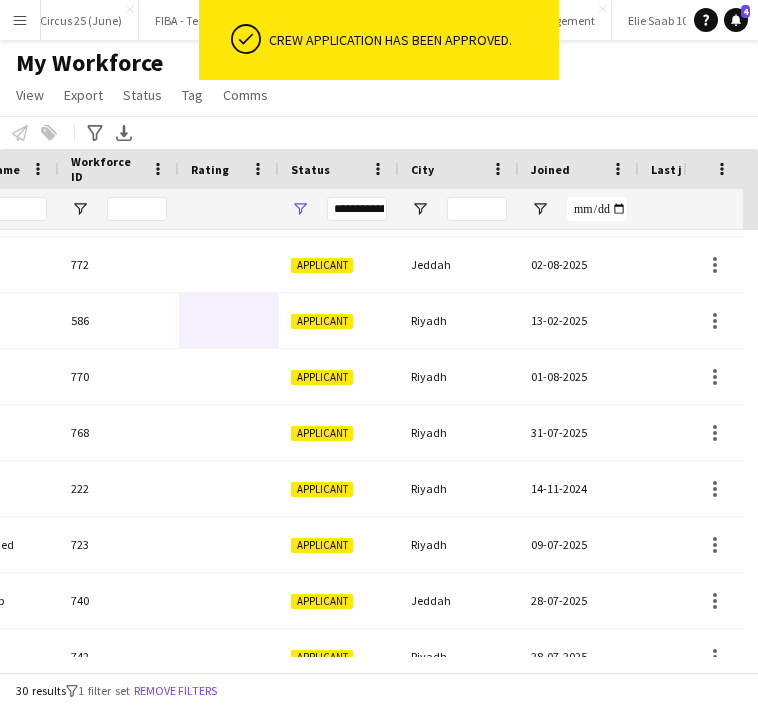 click on "**********" at bounding box center (357, 209) 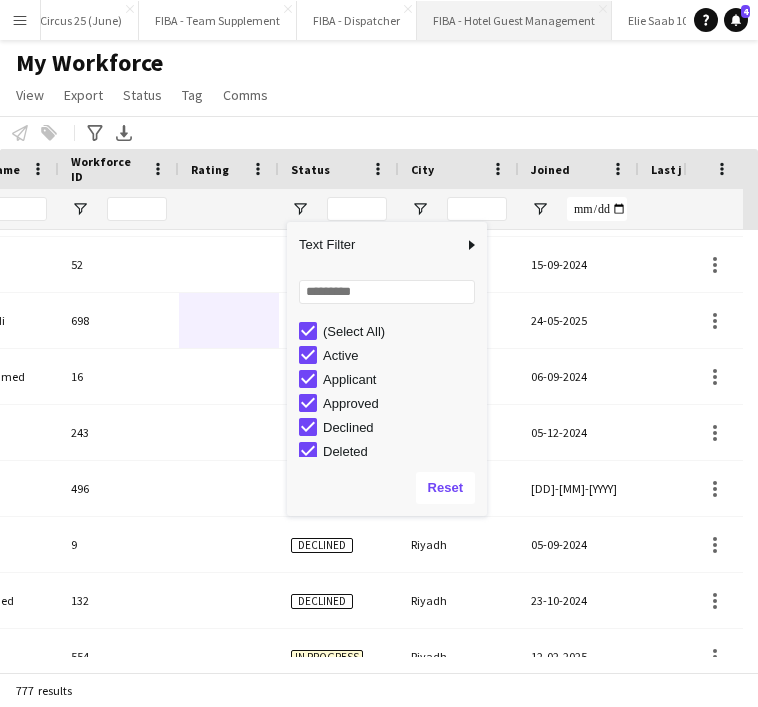 click on "FIBA - Hotel Guest Management
Close" at bounding box center (514, 20) 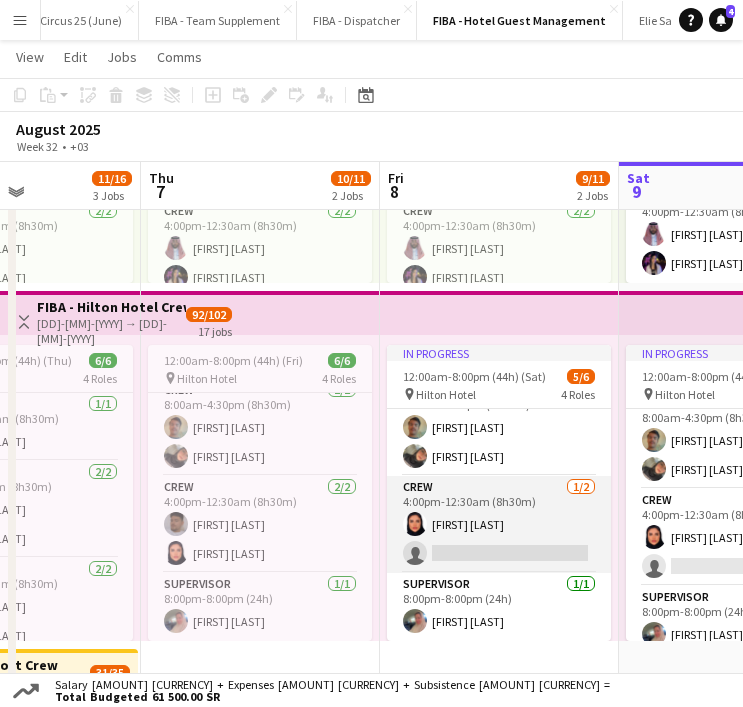 click on "Crew   1/2   [TIME]-[TIME] ([DURATION])
[FIRST] [LAST]
single-neutral-actions" at bounding box center (499, 524) 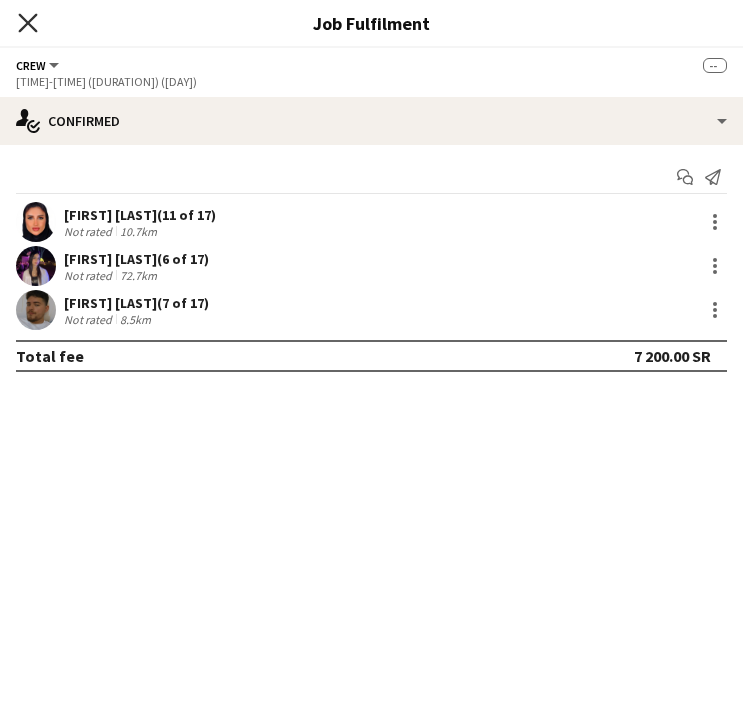 click on "Close pop-in" 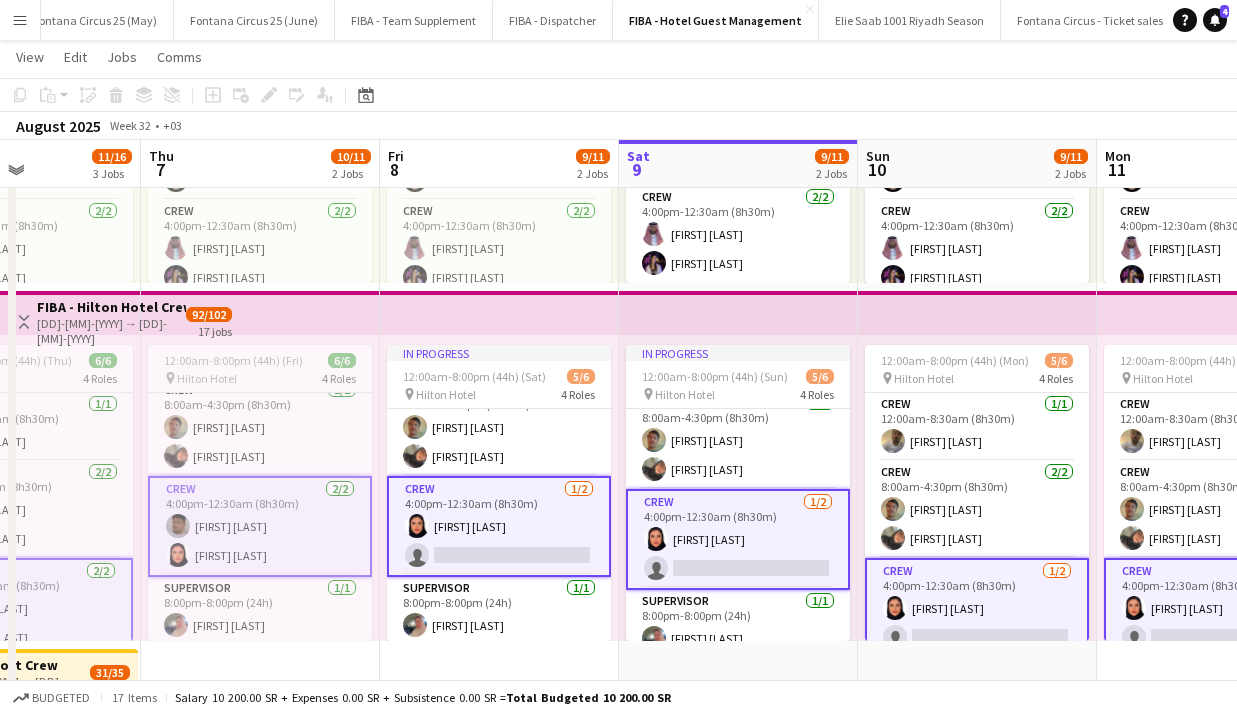 click on "Crew   1/2   [TIME]-[TIME] ([DURATION])
[FIRST] [LAST]
single-neutral-actions" at bounding box center (499, 526) 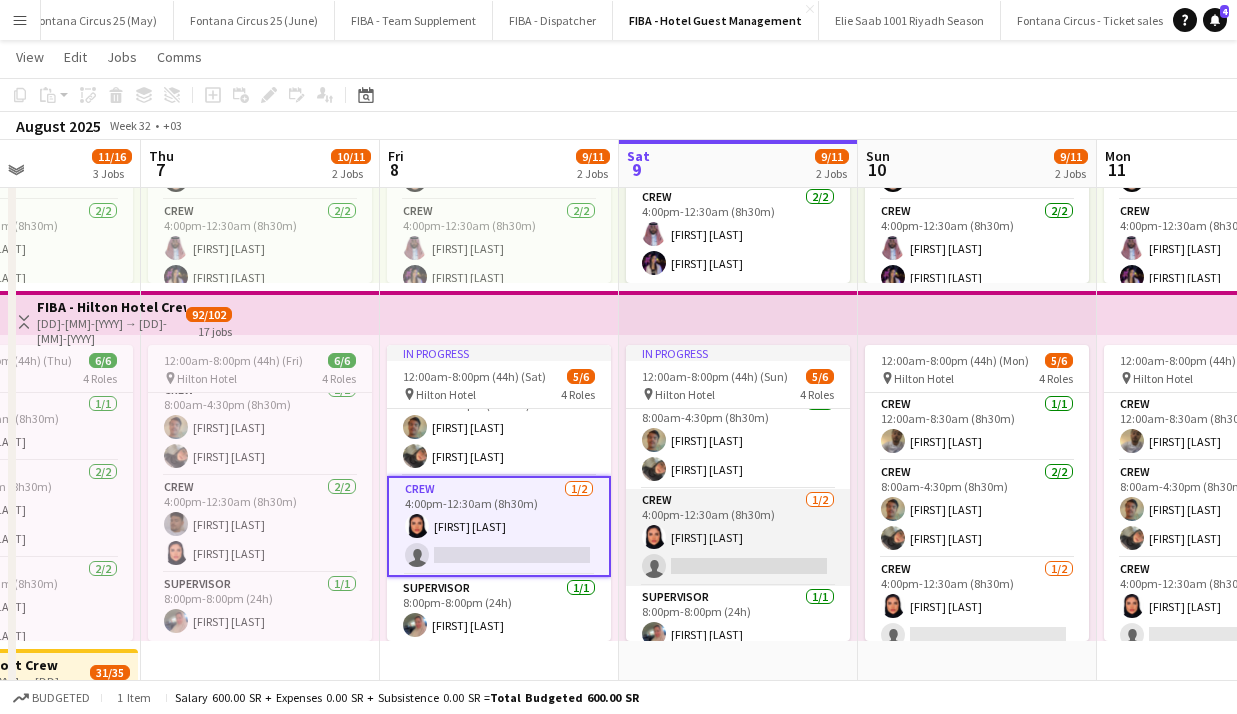 click on "Crew   1/2   [TIME]-[TIME] ([DURATION])
[FIRST] [LAST]
single-neutral-actions" at bounding box center (738, 537) 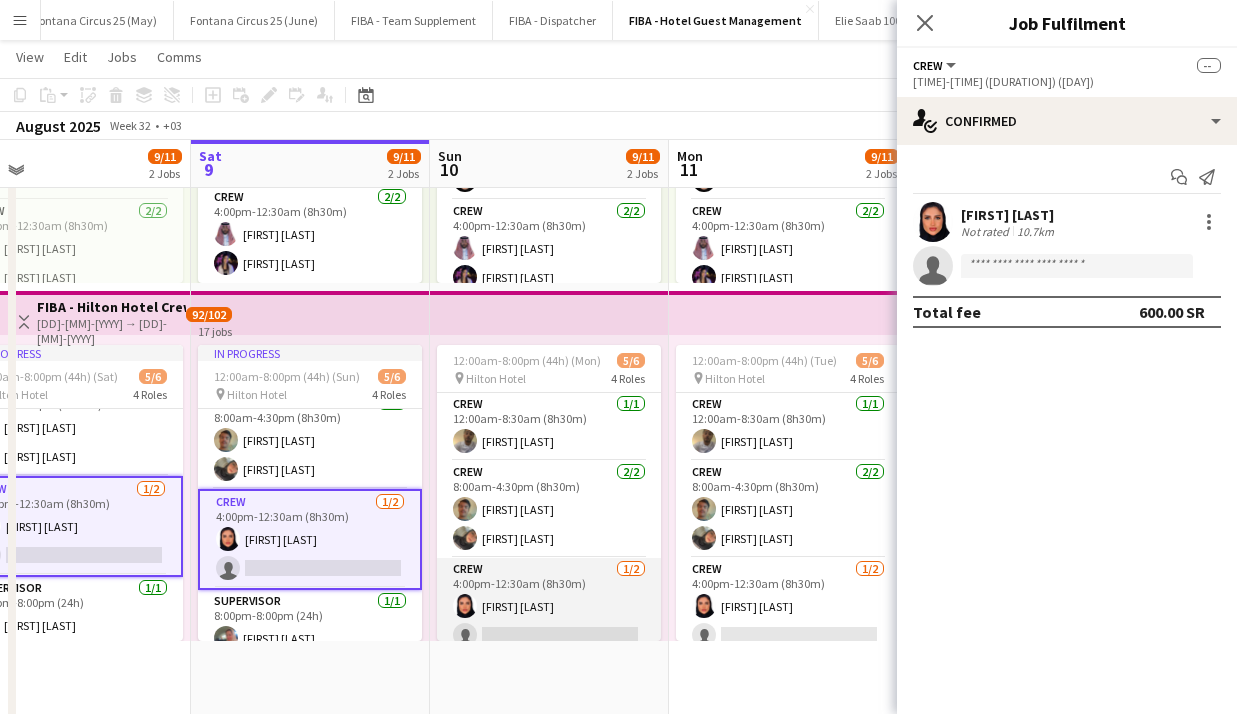 click on "Crew   1/2   [TIME]-[TIME] ([DURATION])
[FIRST] [LAST]
single-neutral-actions" at bounding box center (549, 606) 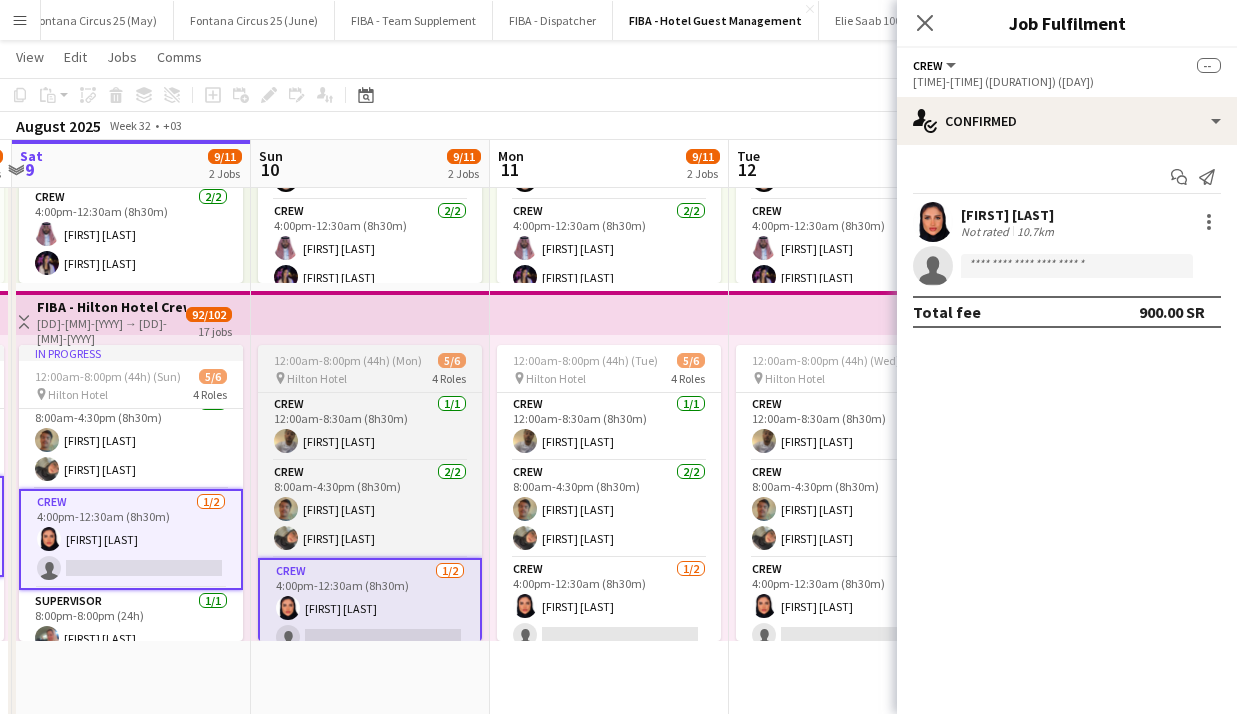 click on "Crew   1/2   [TIME]-[TIME] ([DURATION])
[FIRST] [LAST]
single-neutral-actions" at bounding box center (609, 606) 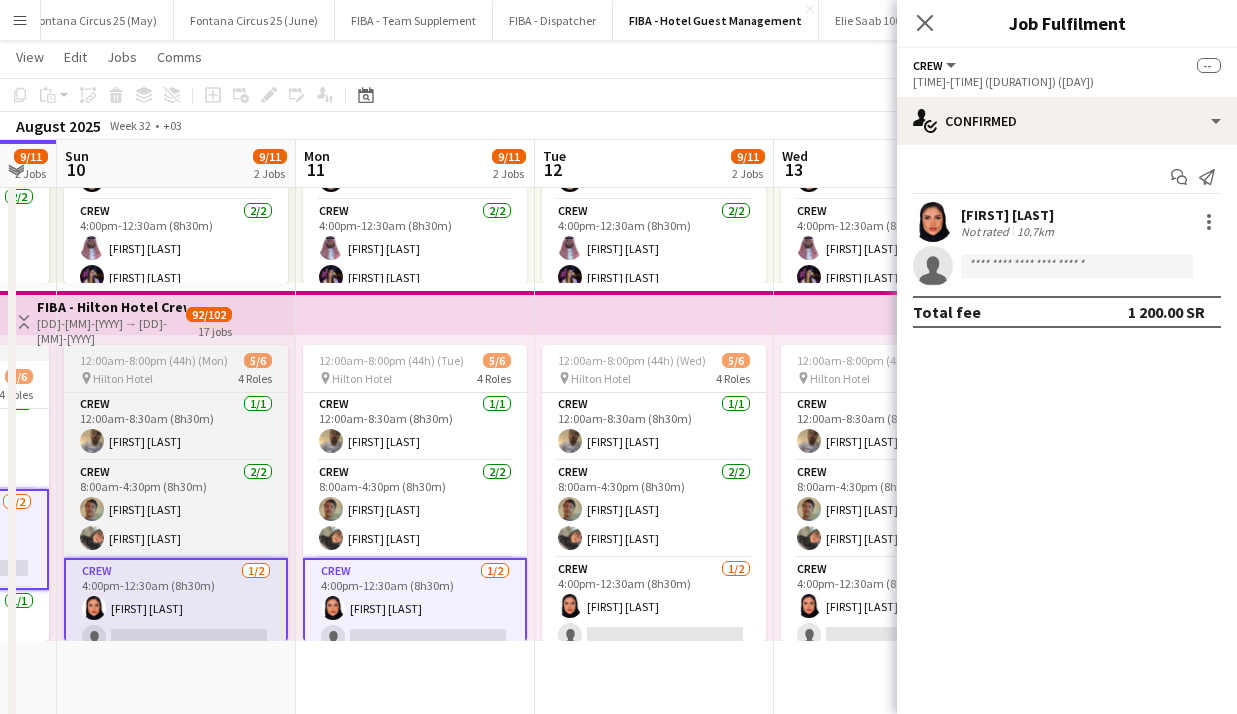 click on "Crew   1/2   [TIME]-[TIME] ([DURATION])
[FIRST] [LAST]
single-neutral-actions" at bounding box center (654, 606) 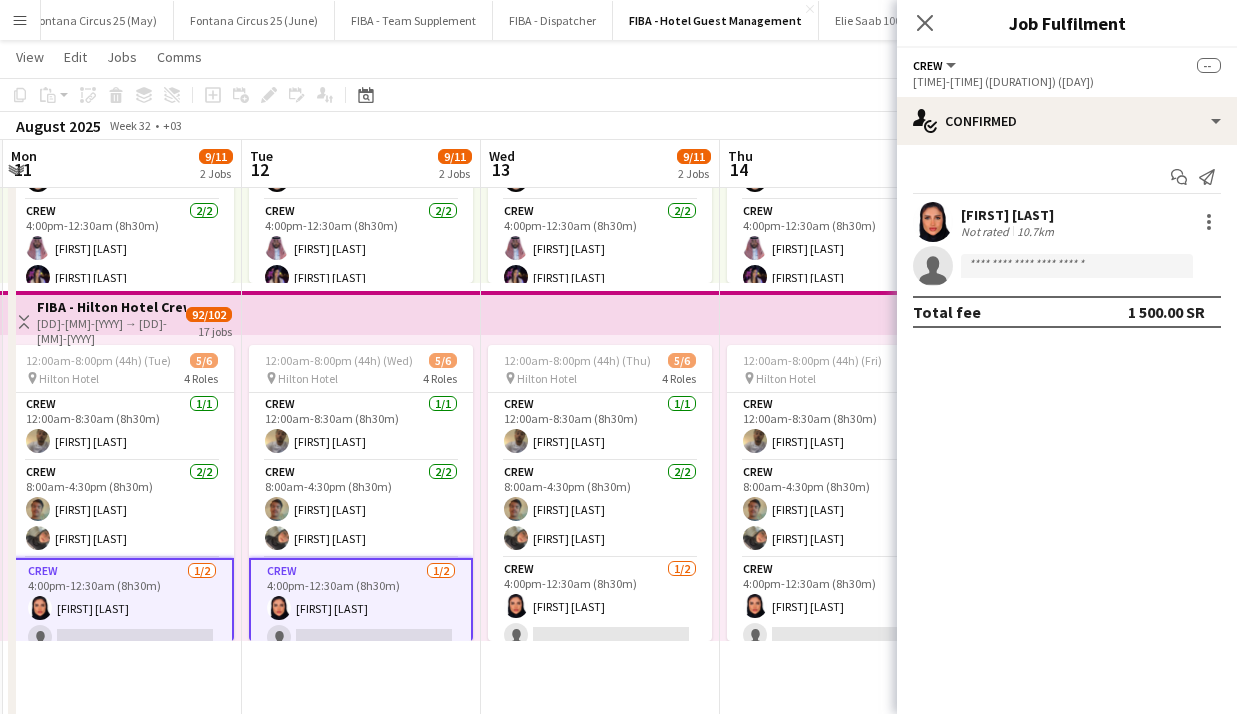 click on "Crew   1/2   [TIME]-[TIME] ([DURATION])
[FIRST] [LAST]
single-neutral-actions" at bounding box center [600, 606] 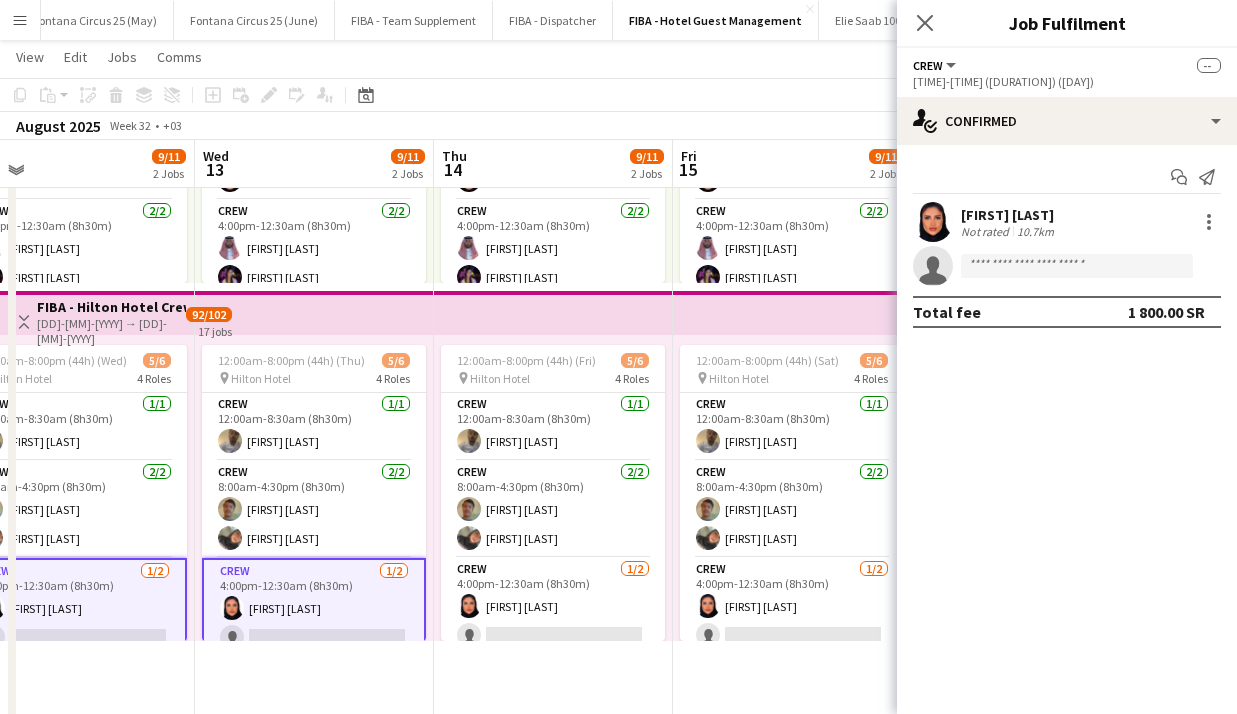click on "Crew   1/2   [TIME]-[TIME] ([DURATION])
[FIRST] [LAST]
single-neutral-actions" at bounding box center [553, 606] 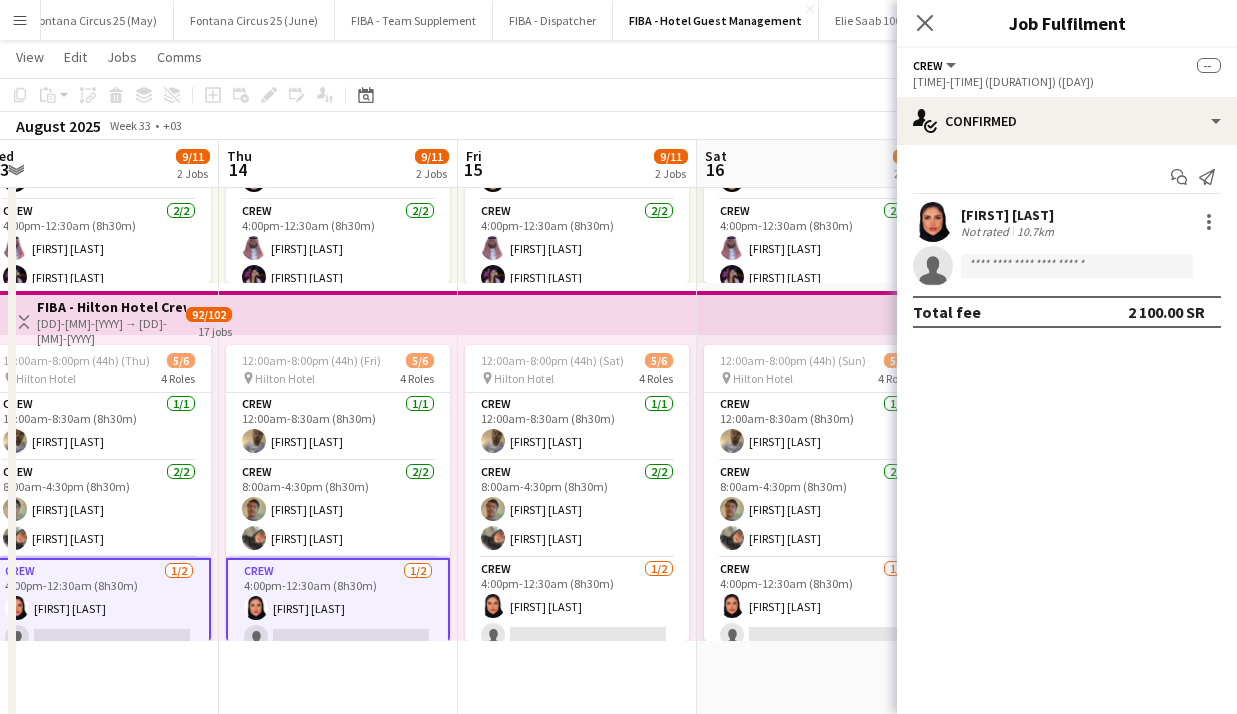 click on "Crew   1/2   [TIME]-[TIME] ([DURATION])
[FIRST] [LAST]
single-neutral-actions" at bounding box center (577, 606) 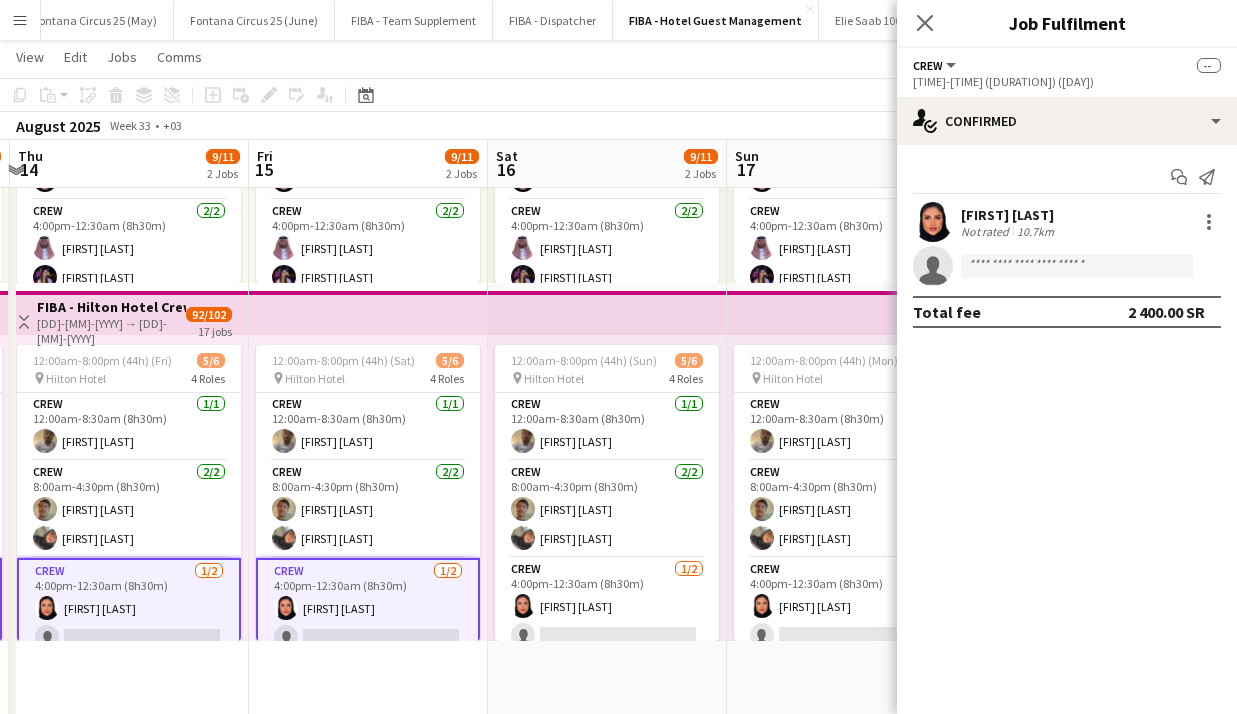 click on "Crew   1/2   [TIME]-[TIME] ([DURATION])
[FIRST] [LAST]
single-neutral-actions" at bounding box center (607, 606) 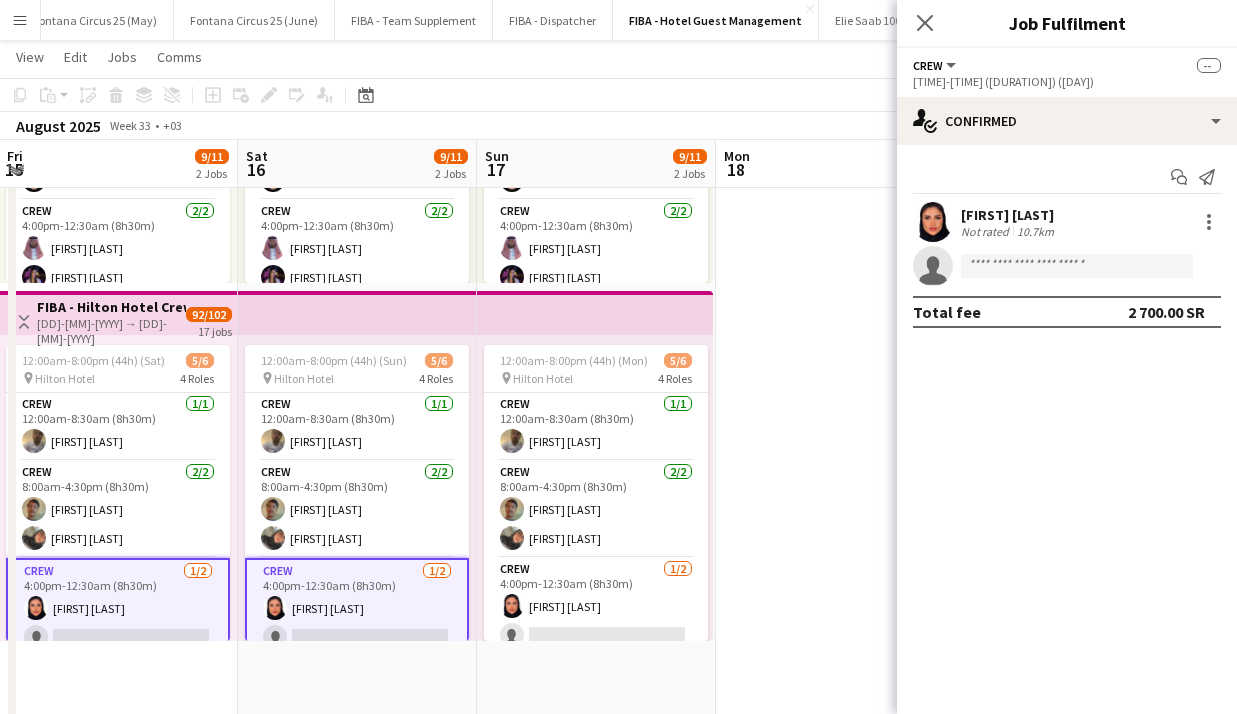 scroll, scrollTop: 0, scrollLeft: 719, axis: horizontal 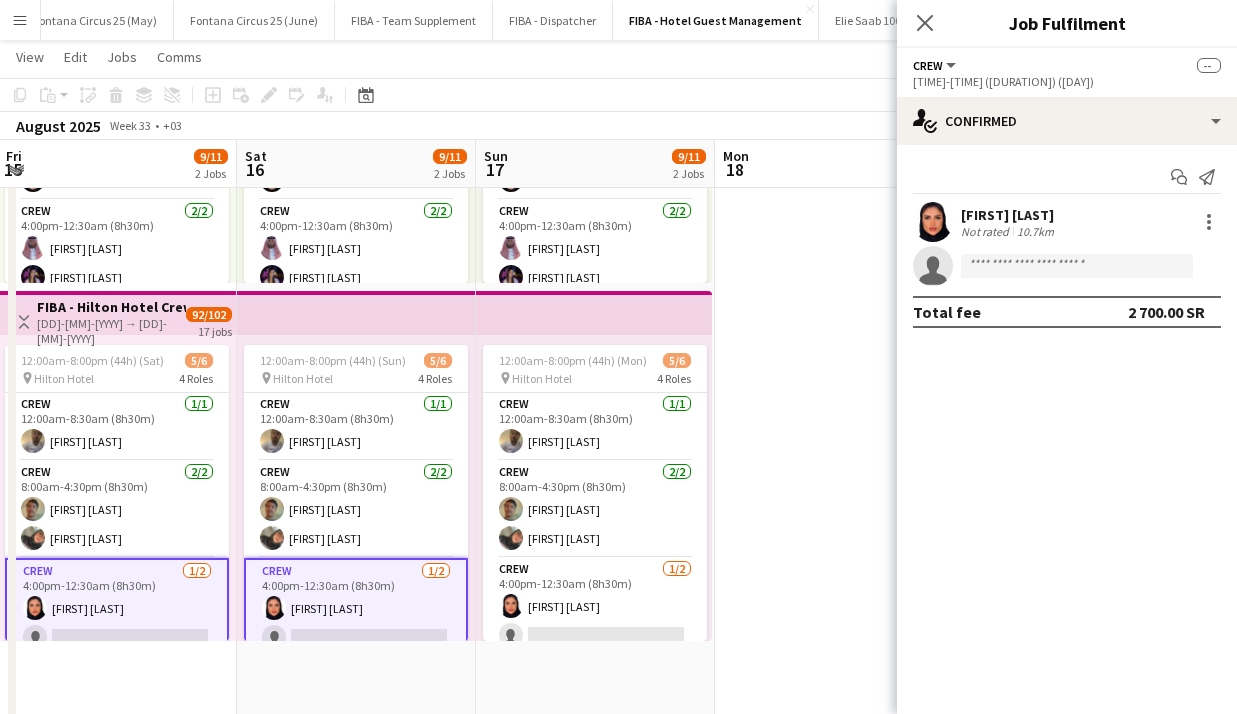 click on "Crew   1/2   [TIME]-[TIME] ([DURATION])
[FIRST] [LAST]
single-neutral-actions" at bounding box center (595, 606) 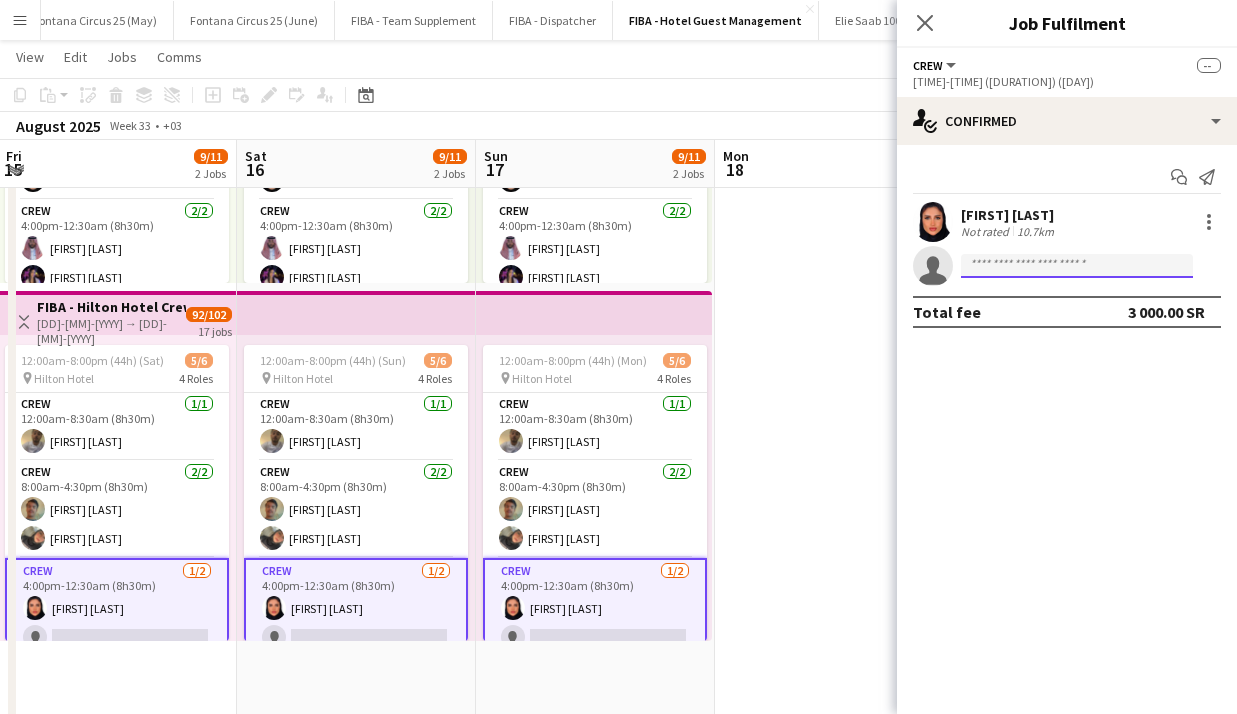 click 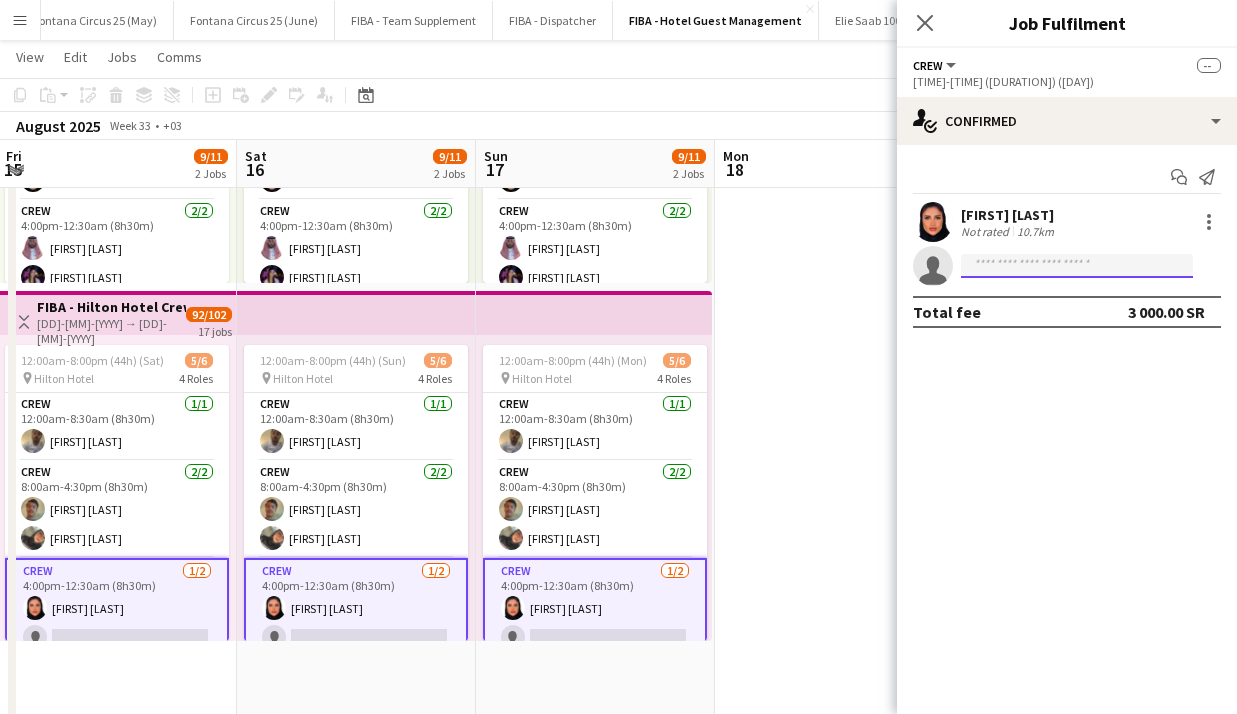 paste on "*********" 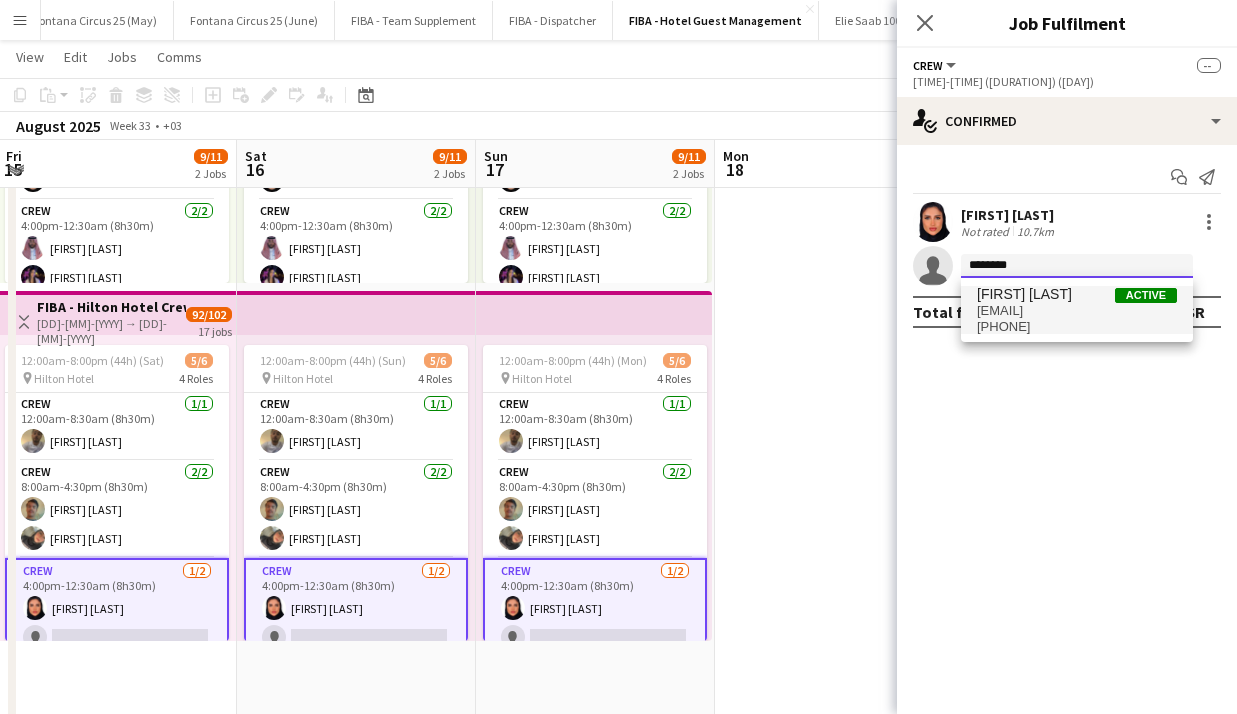 type on "********" 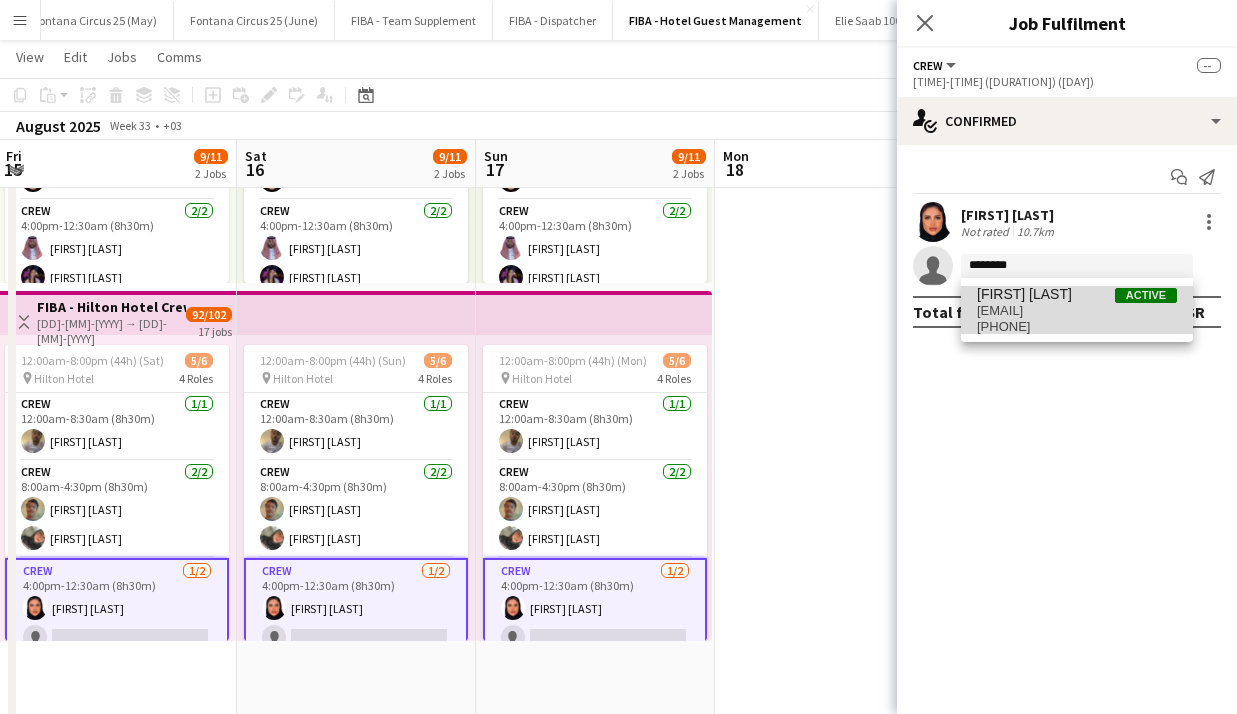 click on "[EMAIL]" at bounding box center (1077, 311) 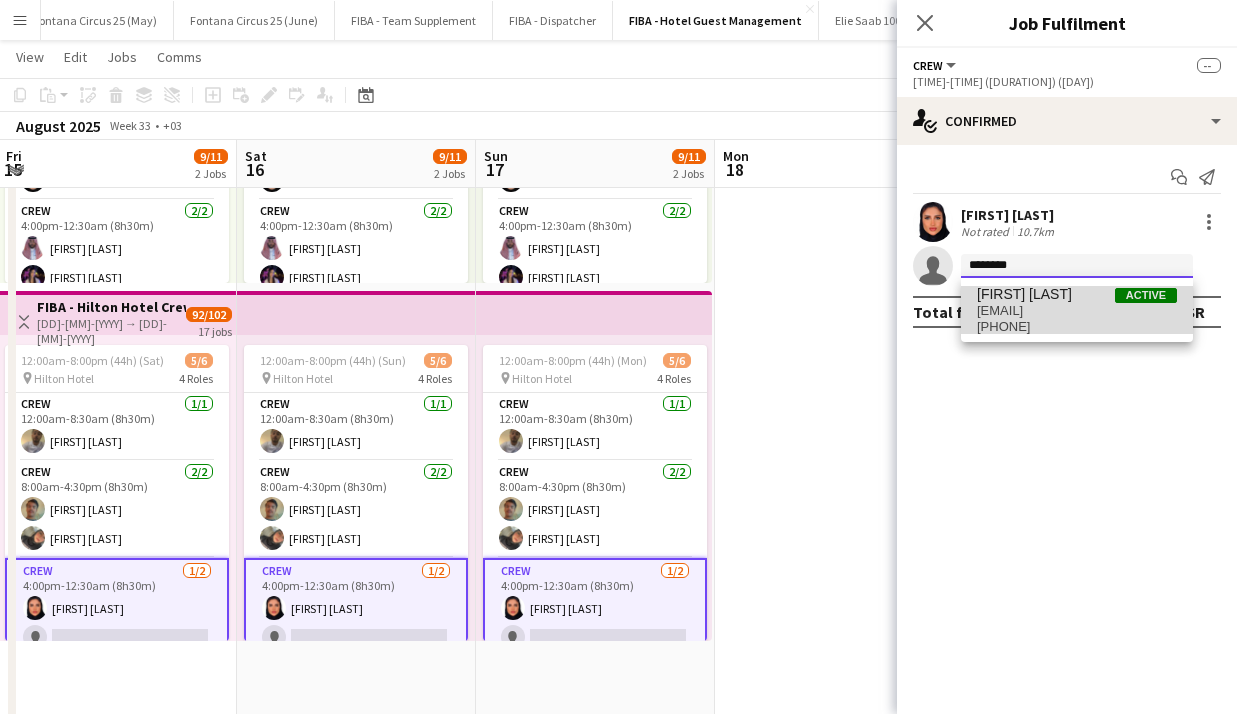 type 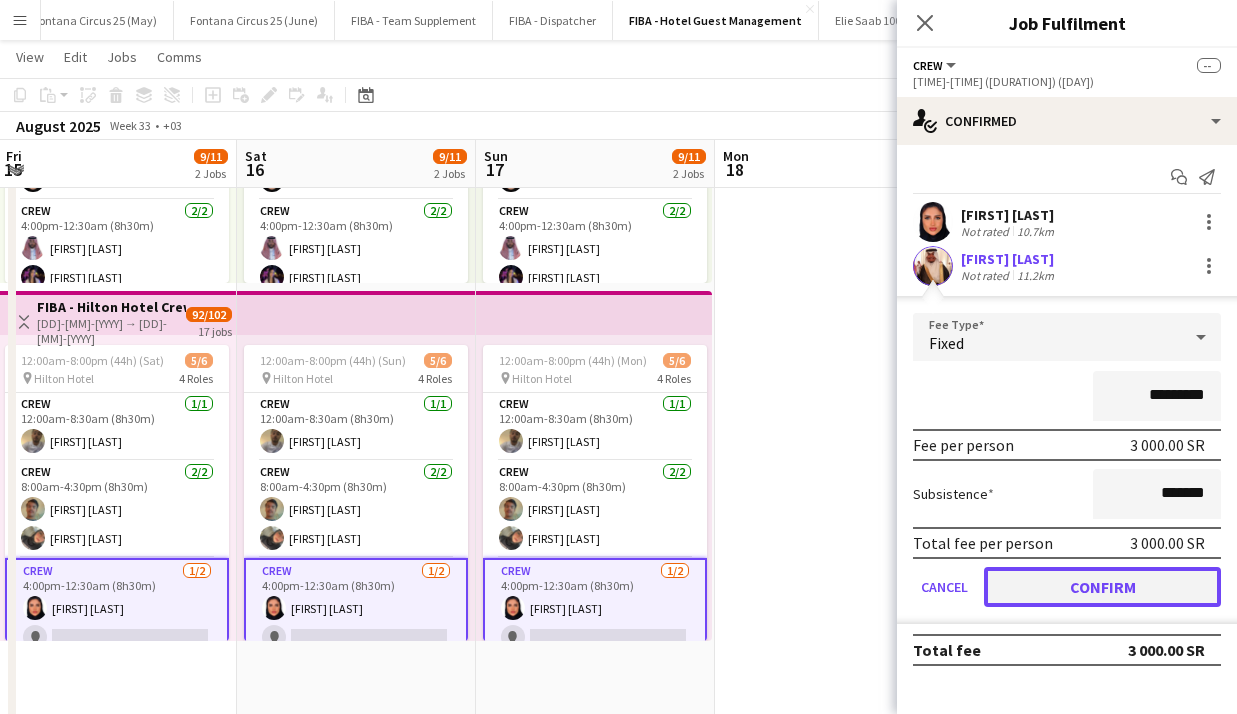 click on "Confirm" at bounding box center [1102, 587] 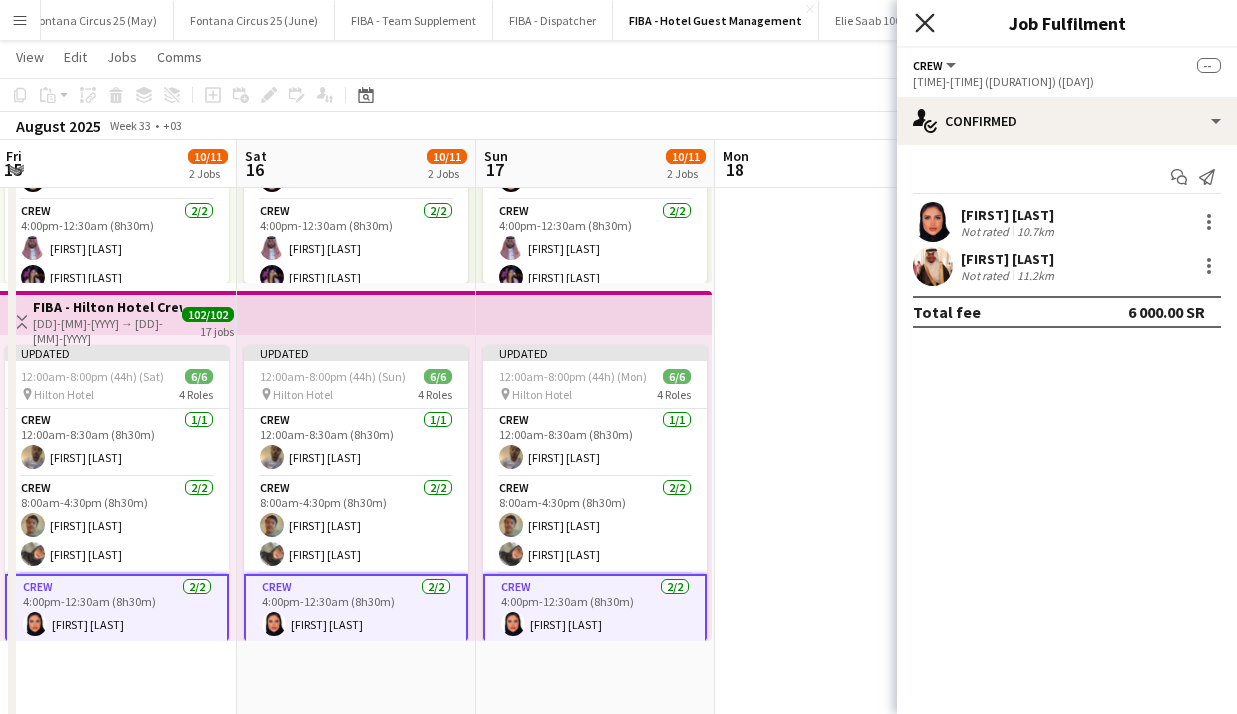 click on "Close pop-in" 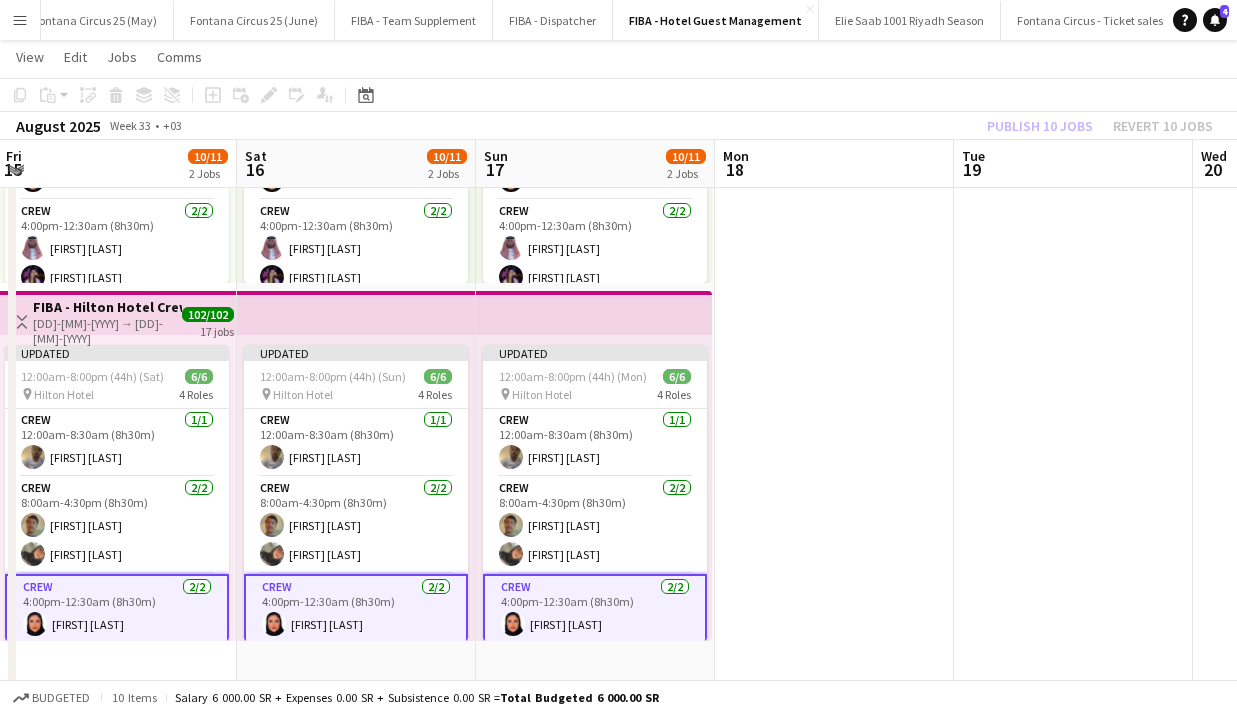 click on "Publish 10 jobs   Revert 10 jobs" 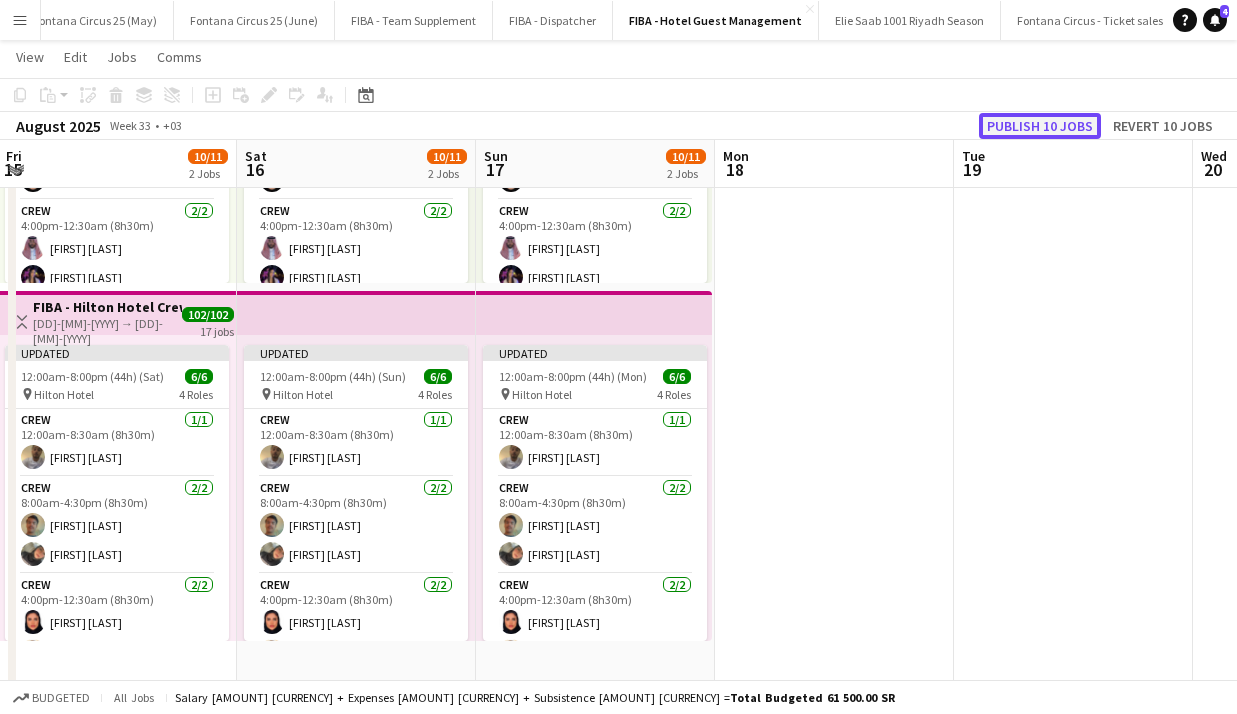 click on "Publish 10 jobs" 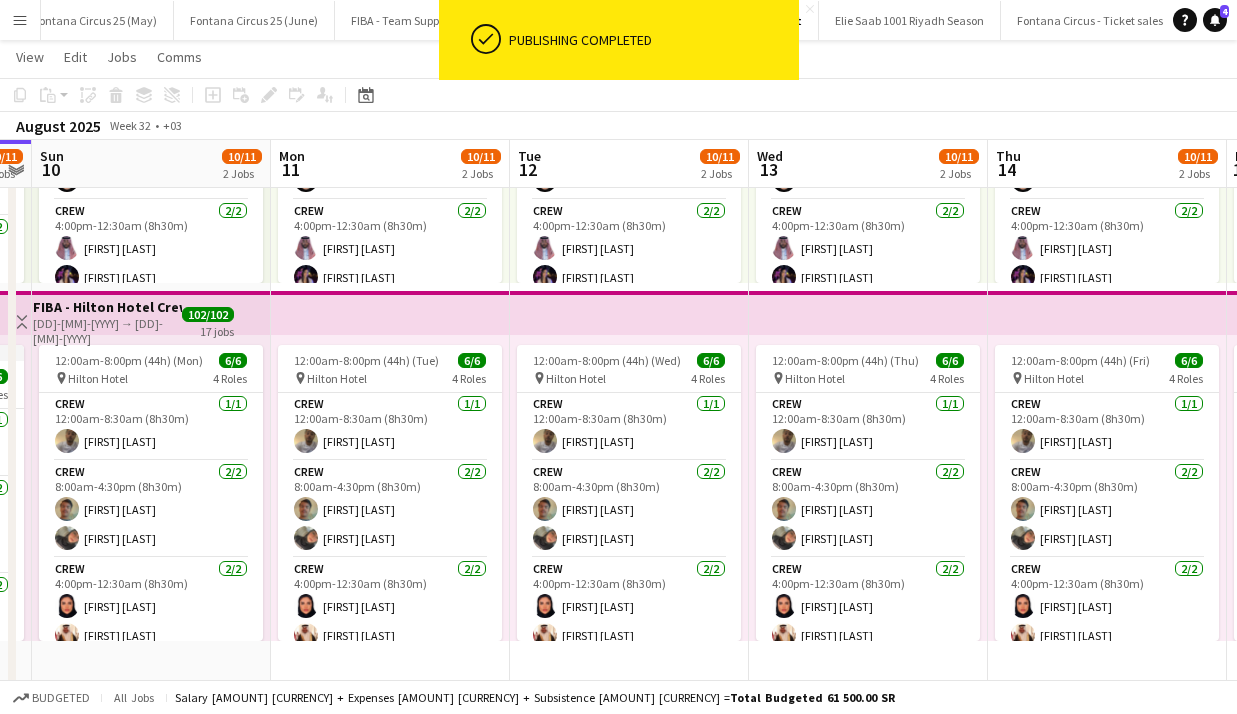 scroll, scrollTop: 0, scrollLeft: 424, axis: horizontal 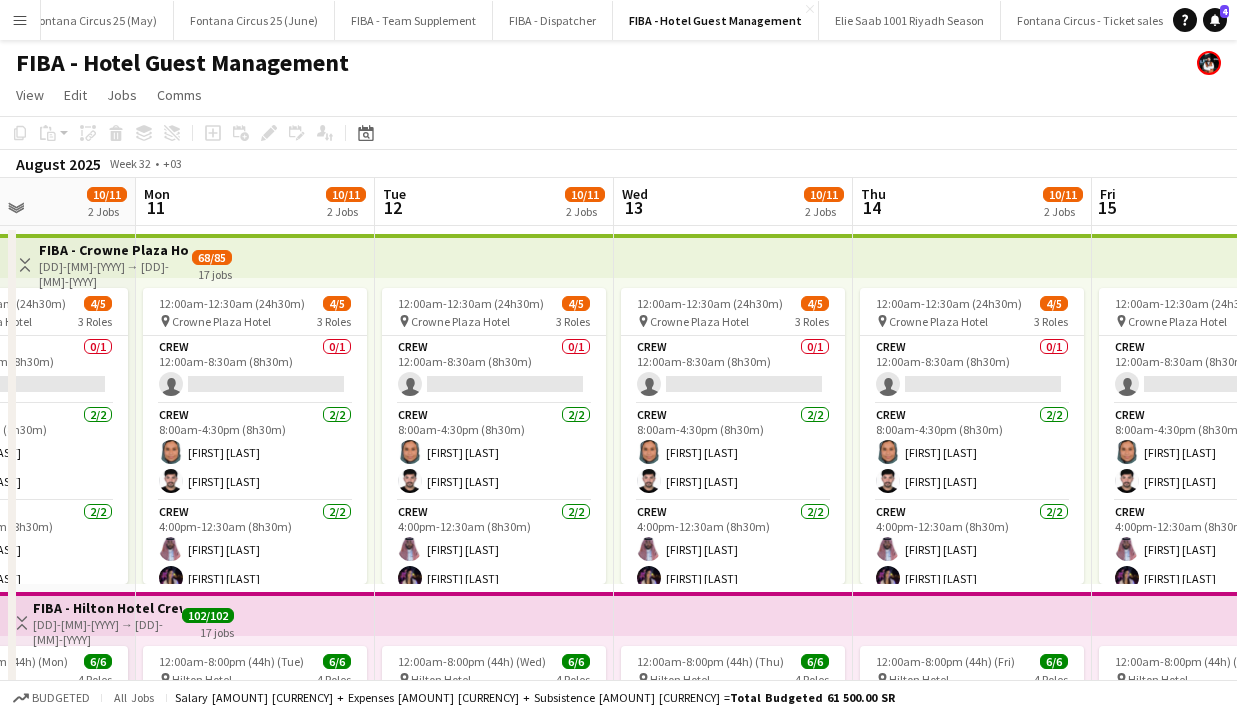 click on "Menu" at bounding box center [20, 20] 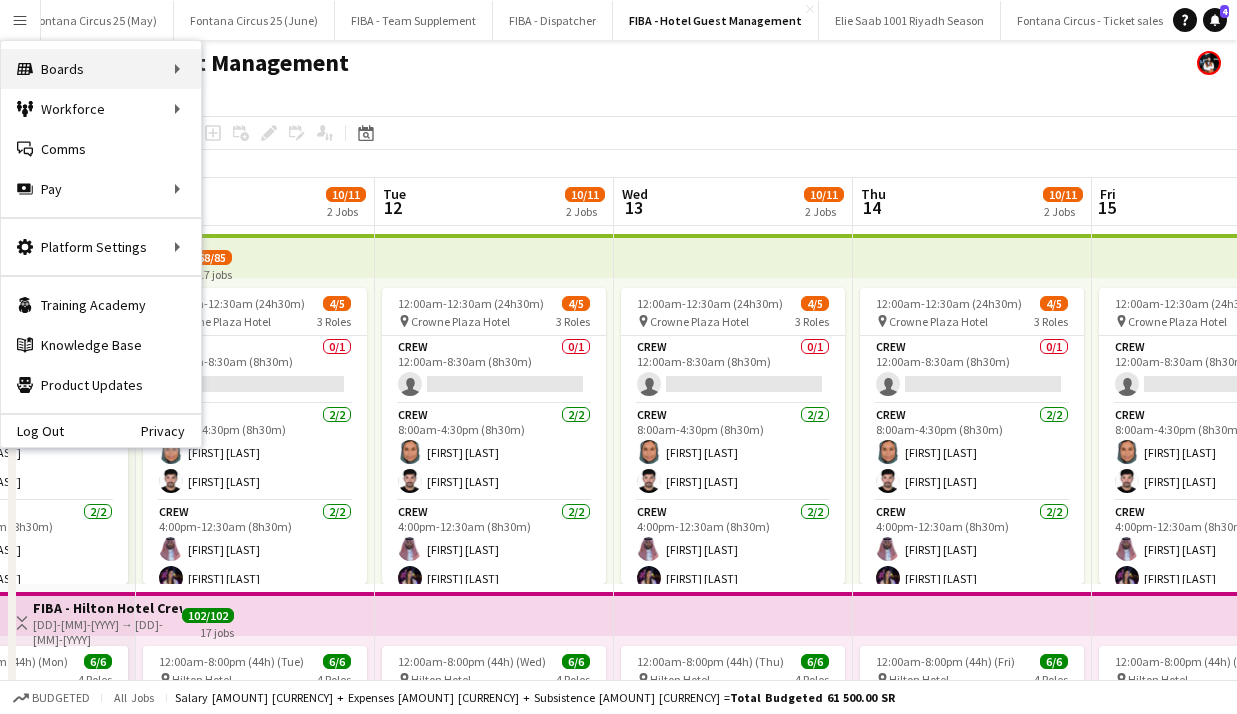 click on "Boards
Boards" at bounding box center [101, 69] 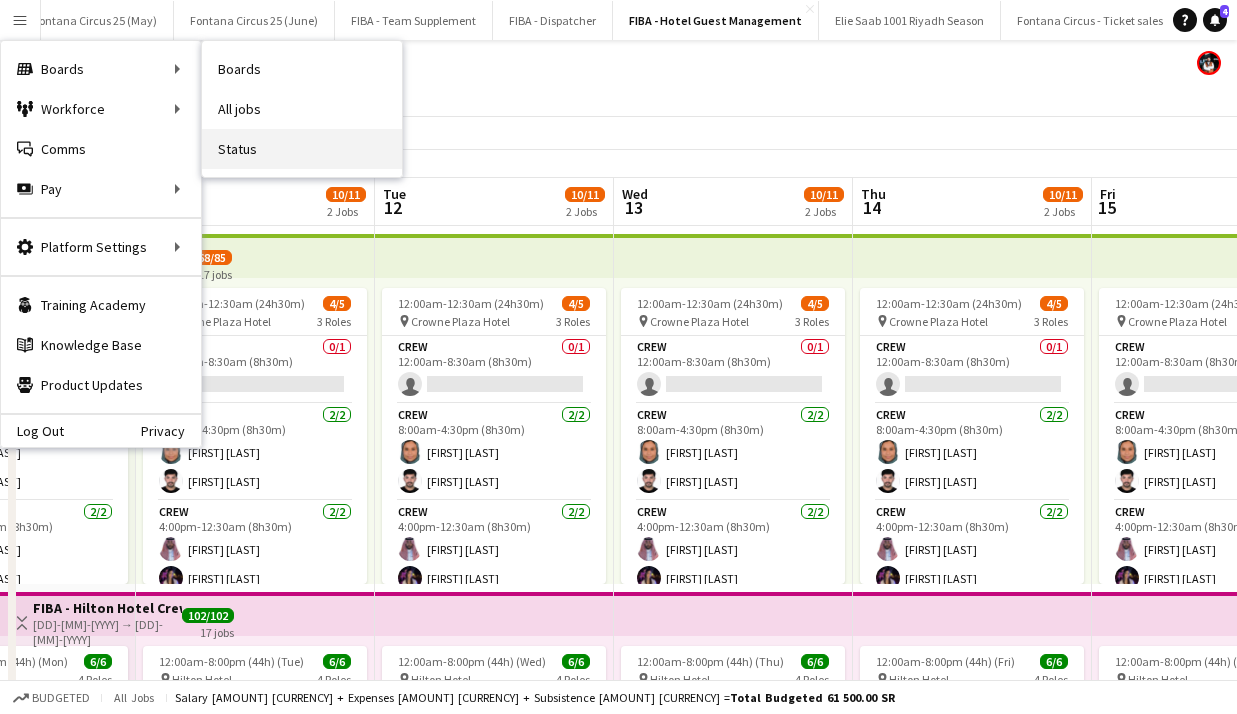 click on "Status" at bounding box center [302, 149] 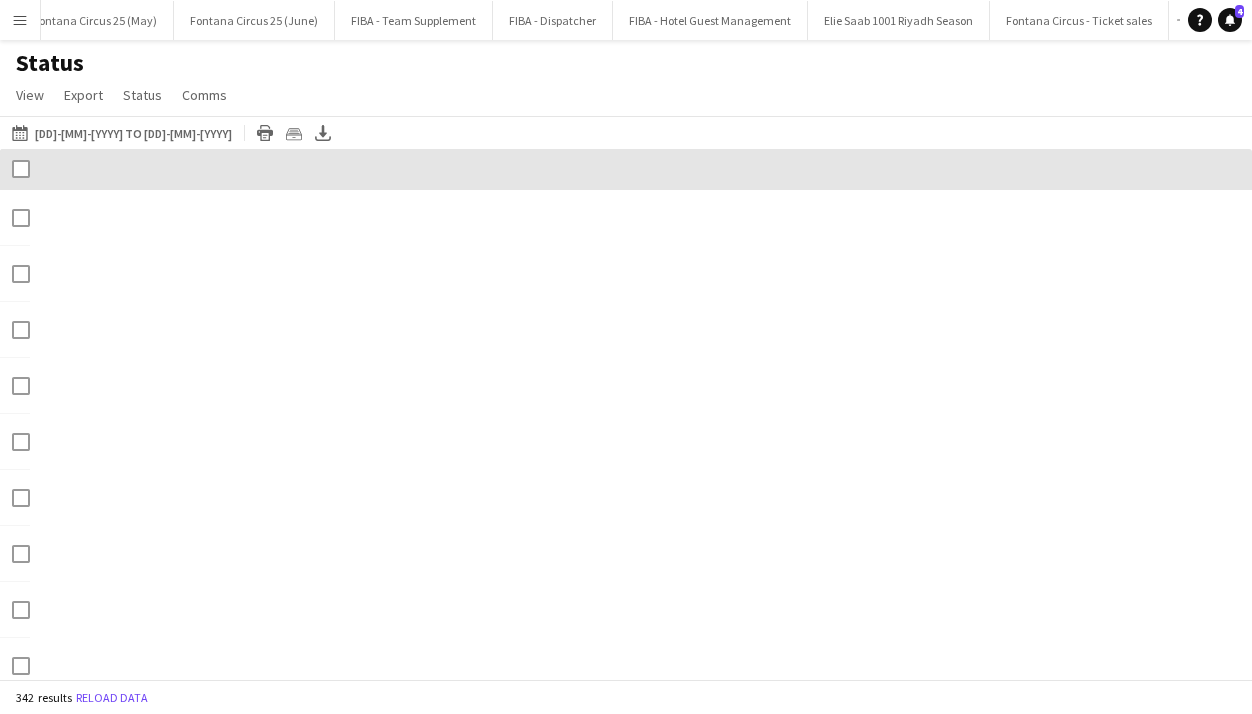 scroll, scrollTop: 0, scrollLeft: 274, axis: horizontal 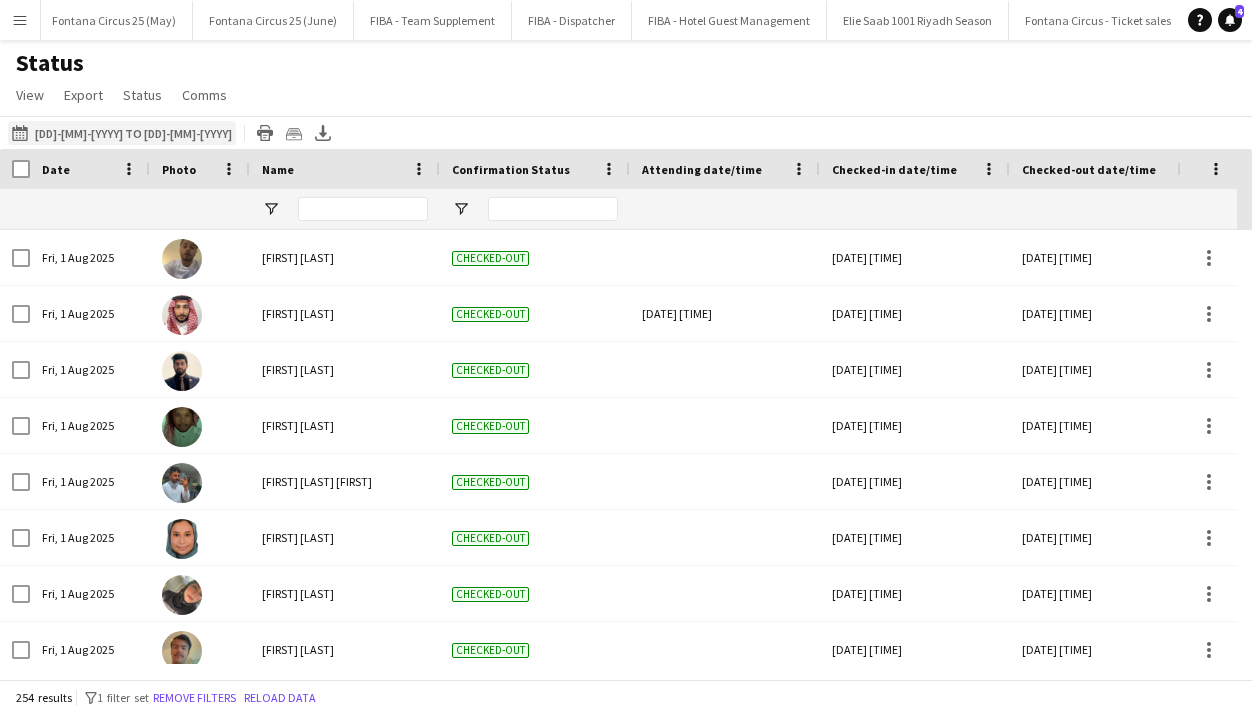 click on "[DD]-[MM]-[YYYY] to [DD]-[MM]-[YYYY]
[DD]-[MM]-[YYYY] to [DD]-[MM]-[YYYY]" 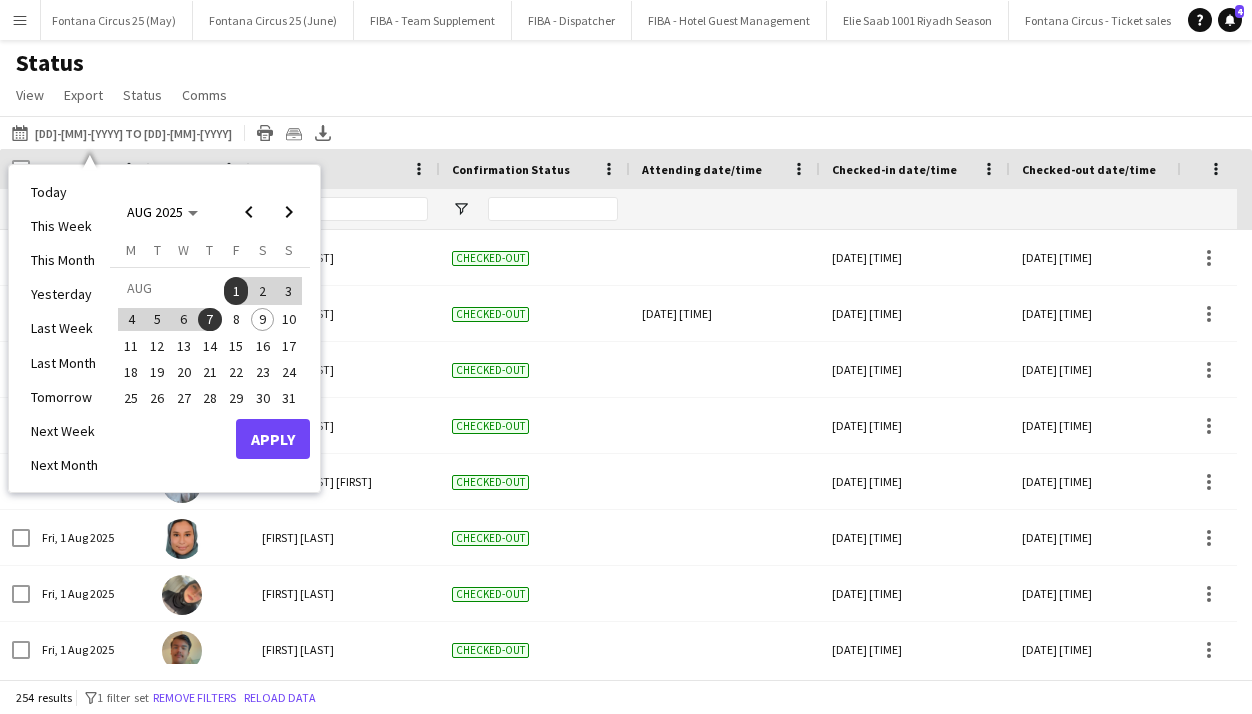 click on "8" at bounding box center [236, 320] 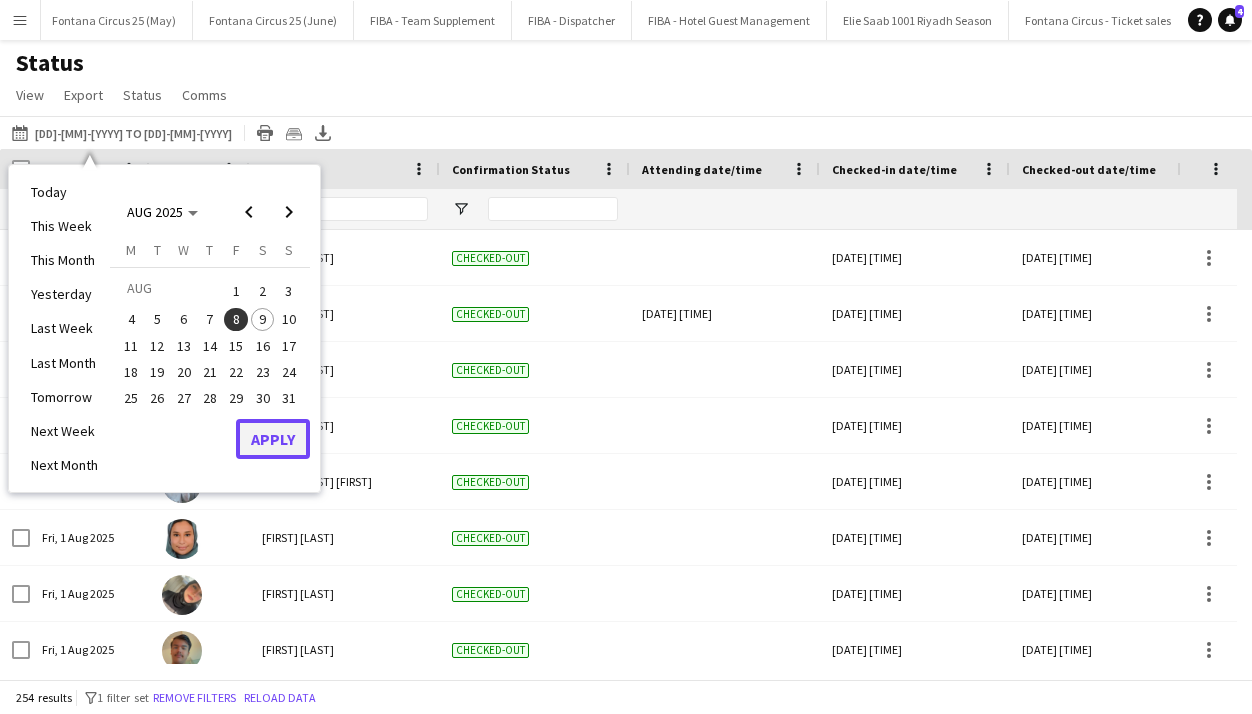 click on "Apply" at bounding box center [273, 439] 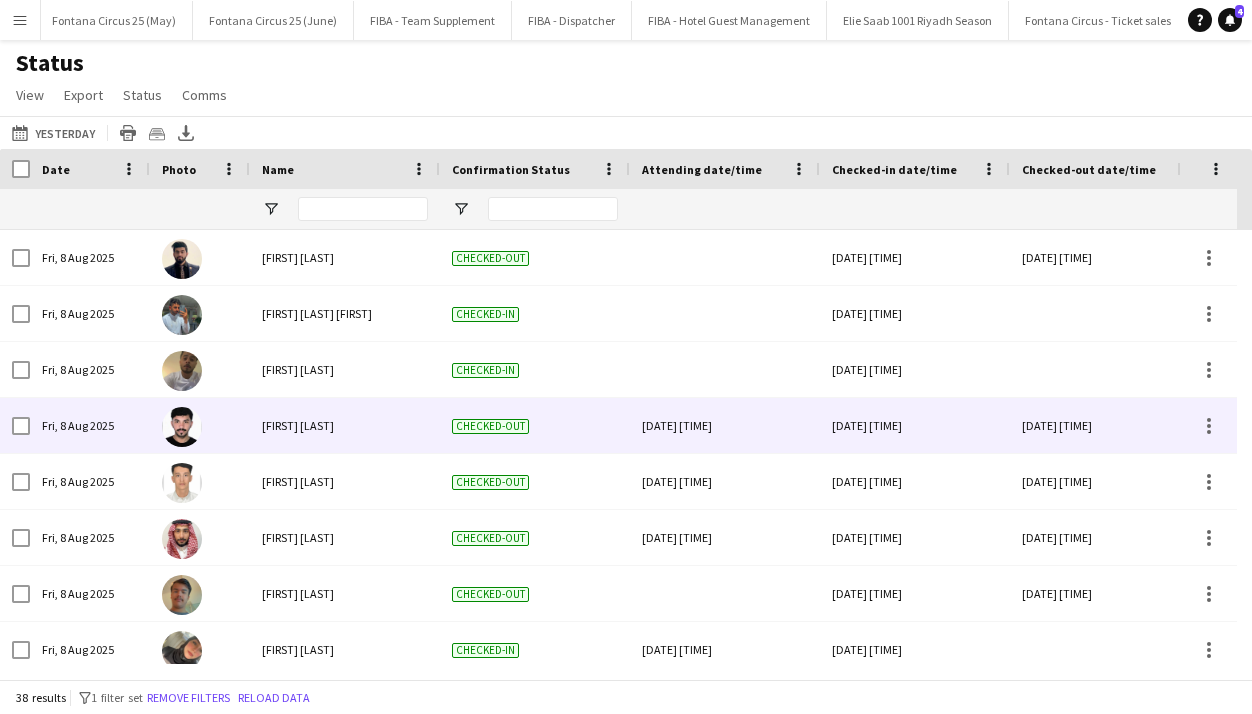 scroll, scrollTop: 0, scrollLeft: 34, axis: horizontal 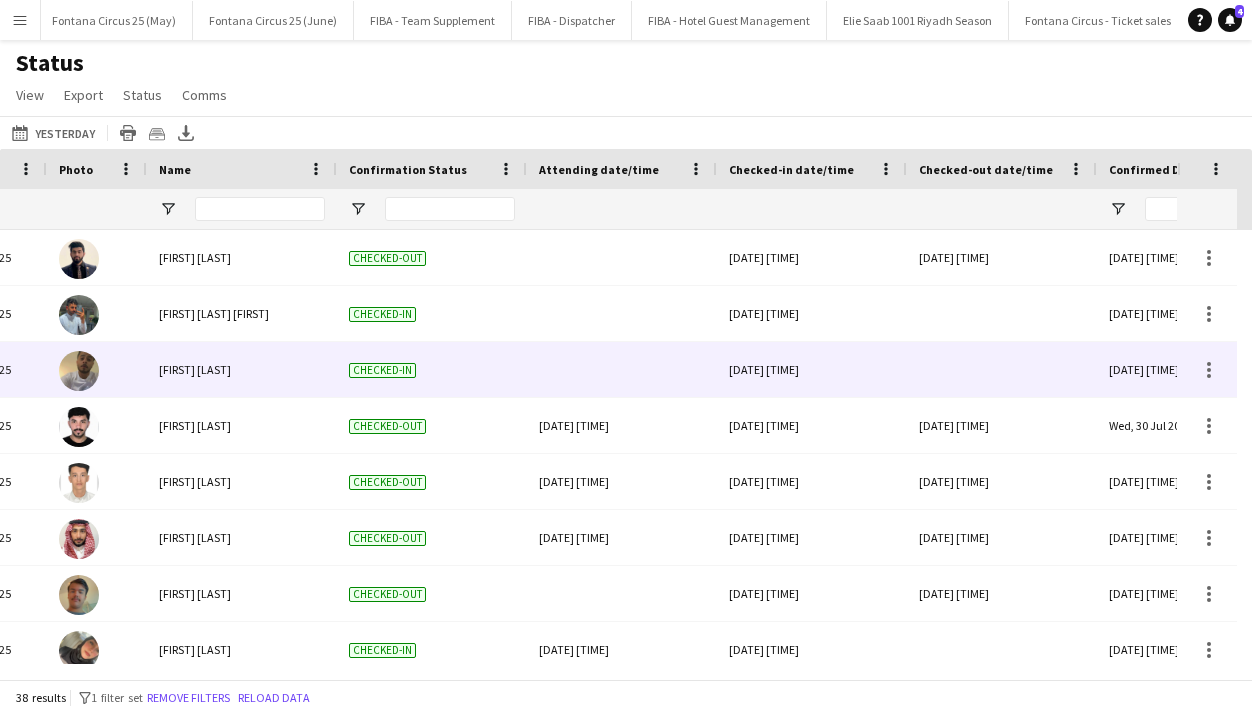 click at bounding box center (1002, 369) 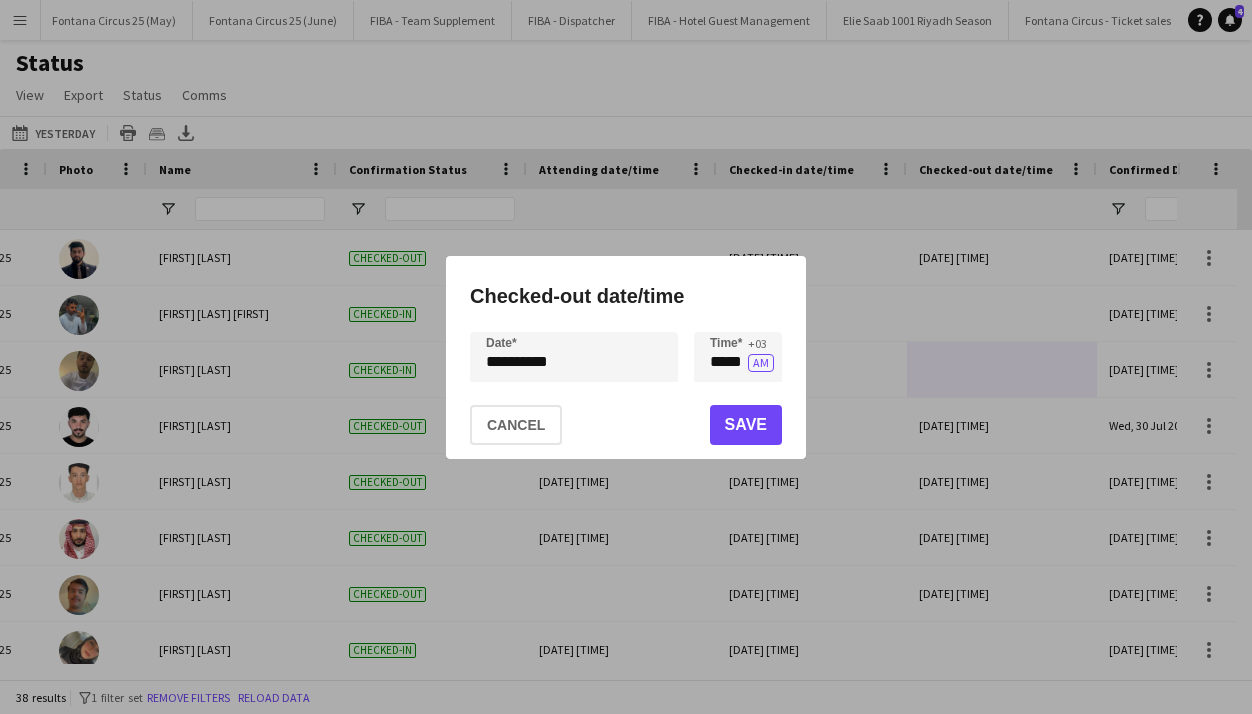 click at bounding box center [626, 357] 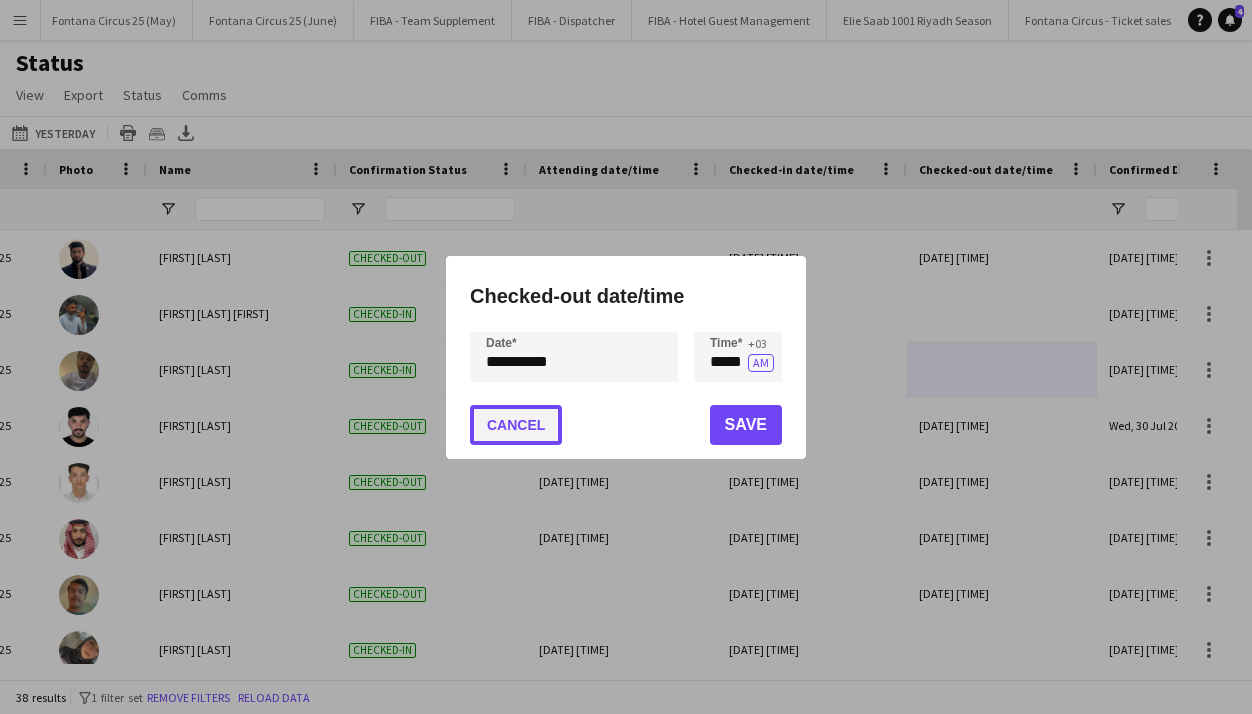 click on "Cancel" 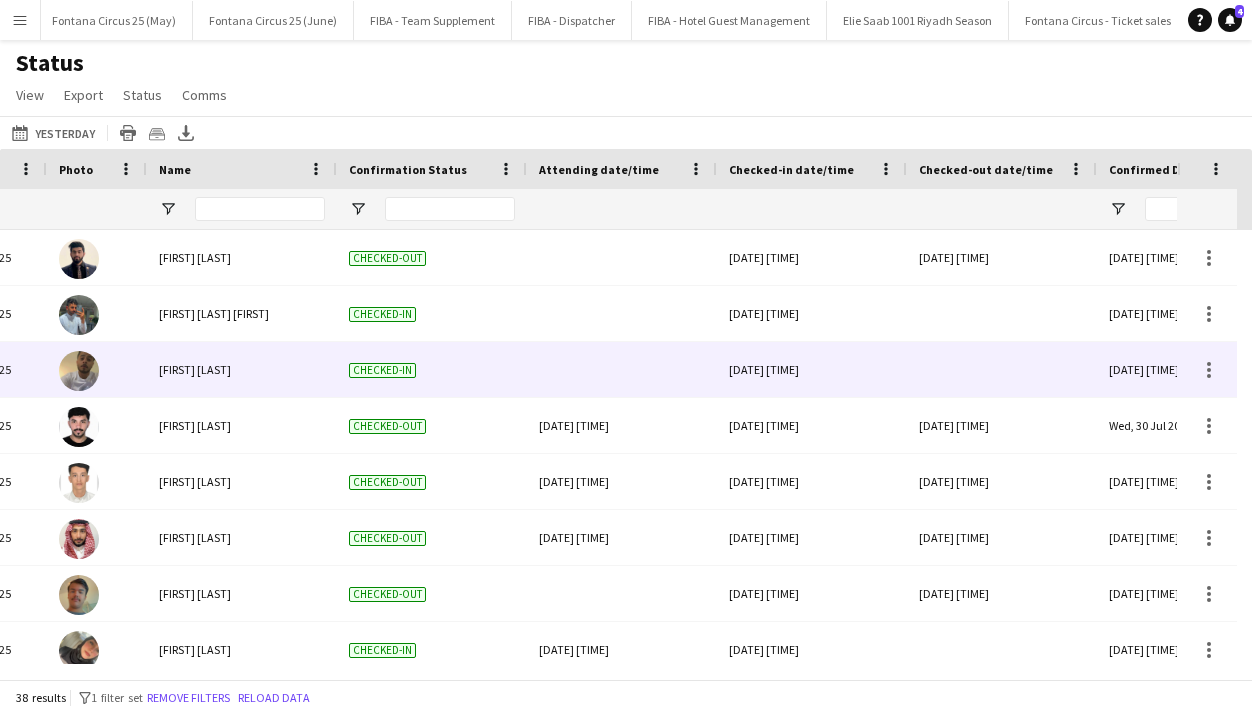 click at bounding box center (1002, 369) 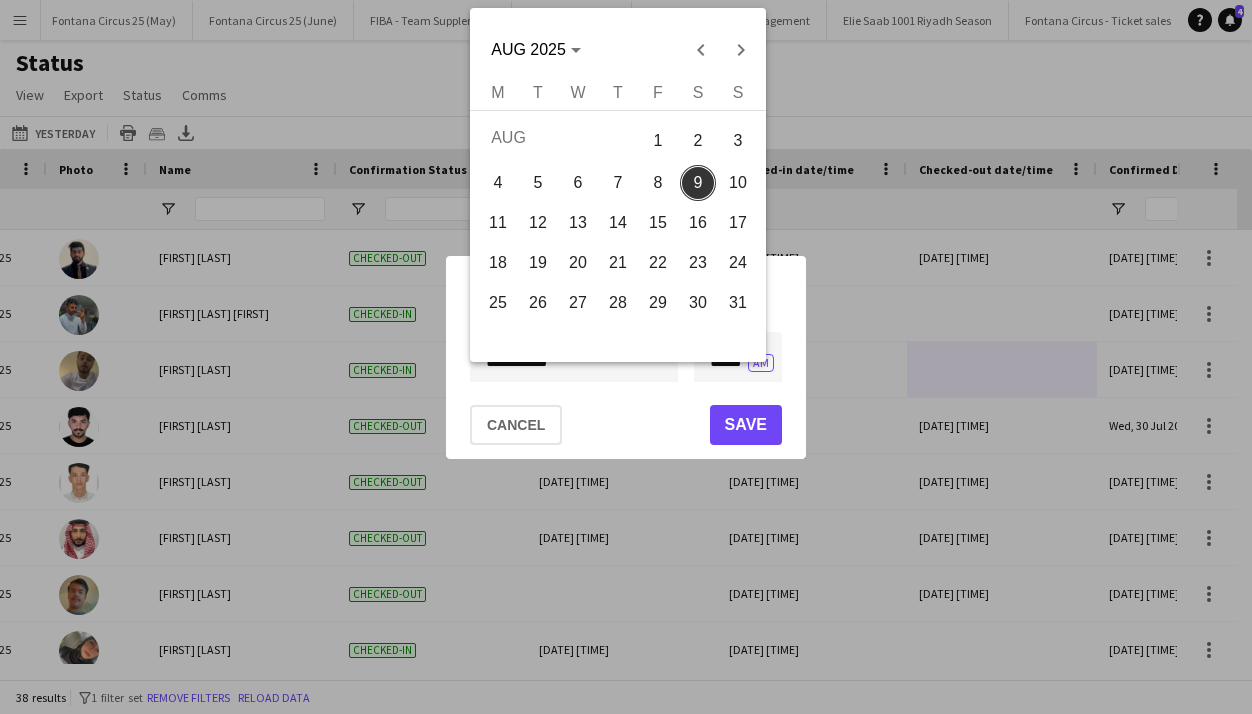 click on "**********" at bounding box center (626, 357) 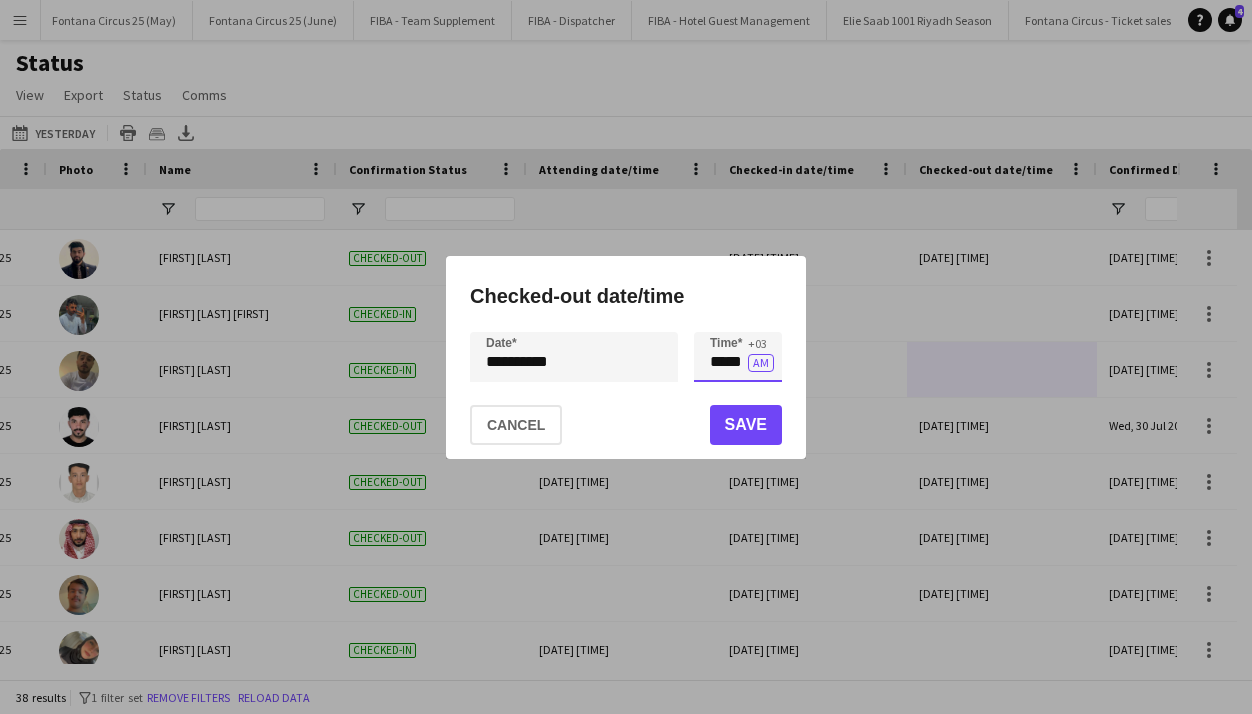 click on "*****" at bounding box center (738, 357) 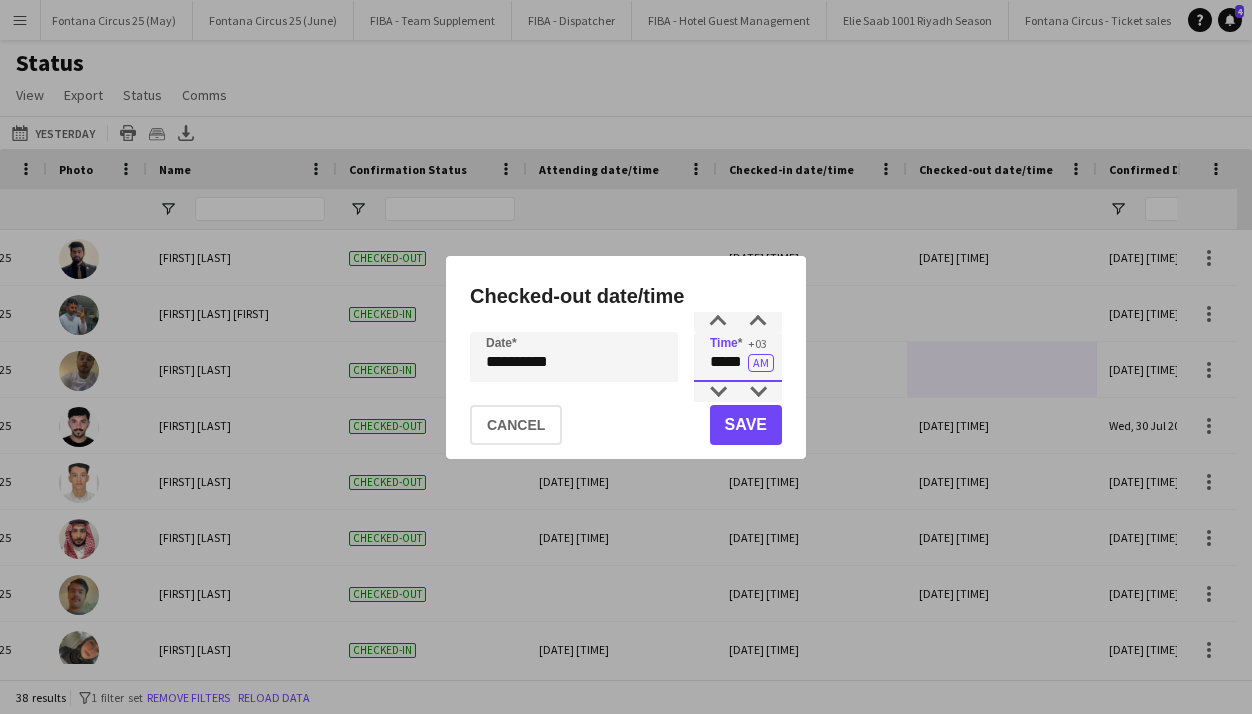 click on "*****" at bounding box center (738, 357) 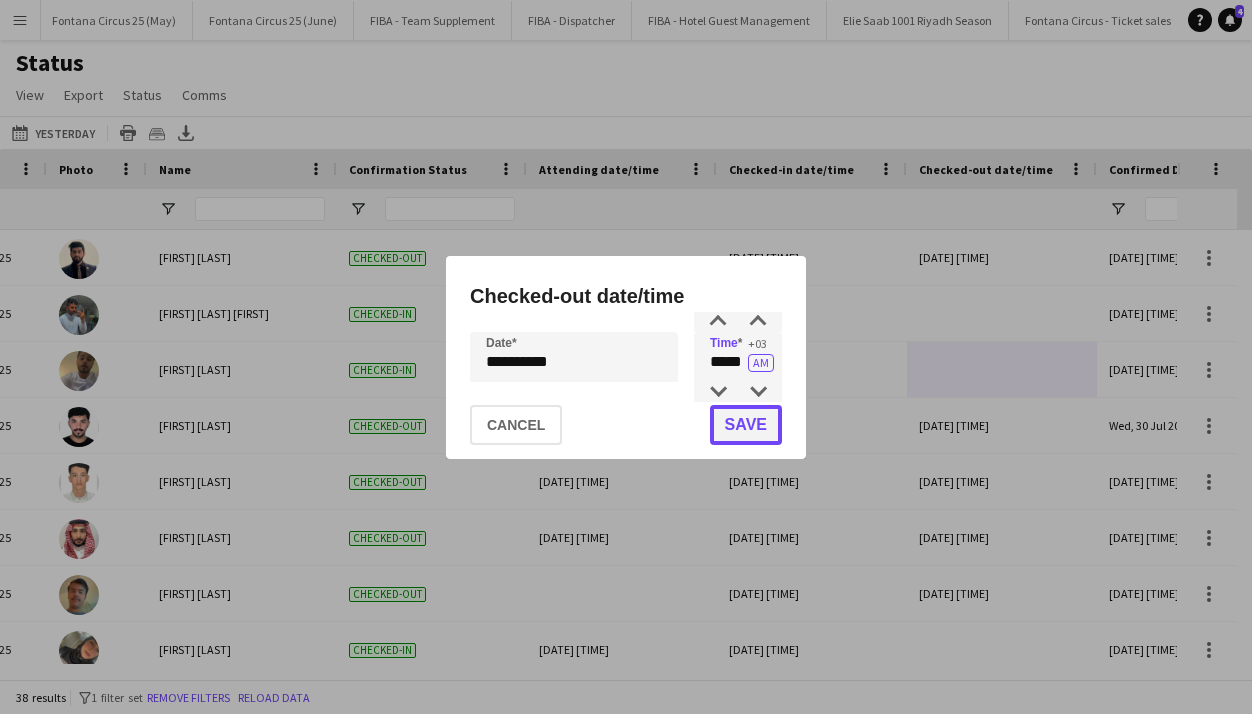 click on "Save" 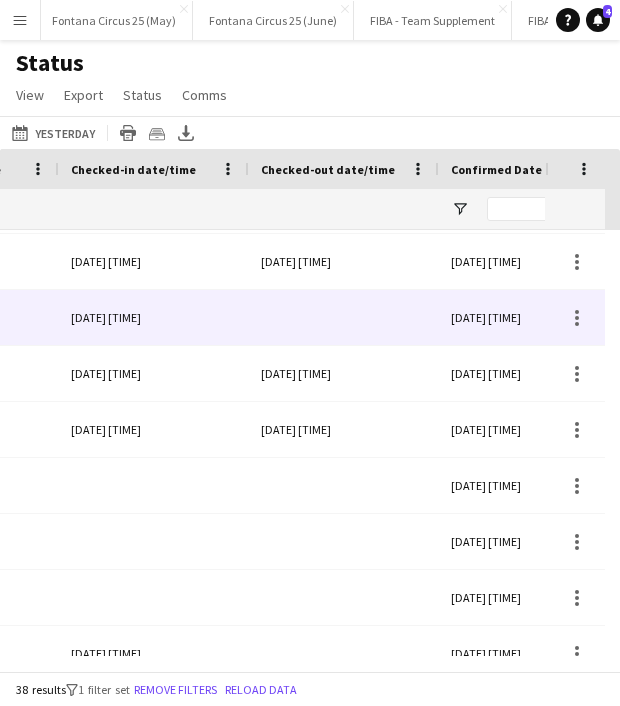 click at bounding box center (344, 317) 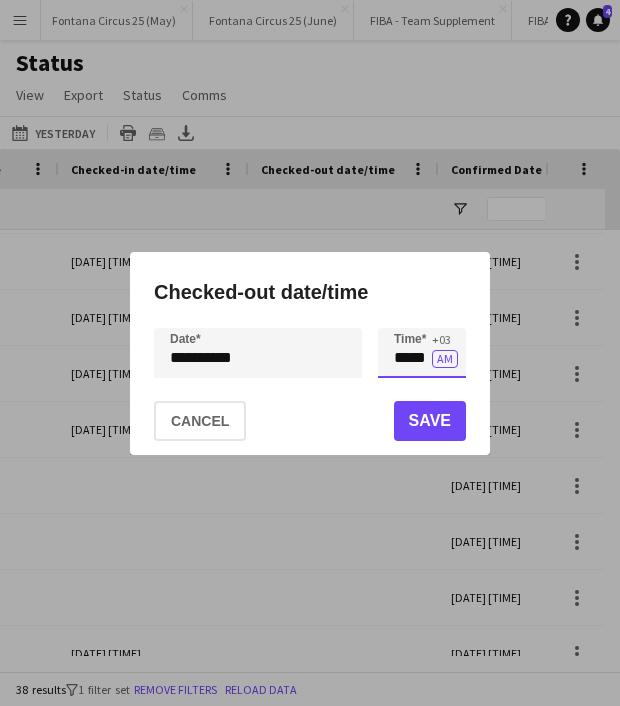 click on "*****" at bounding box center [422, 353] 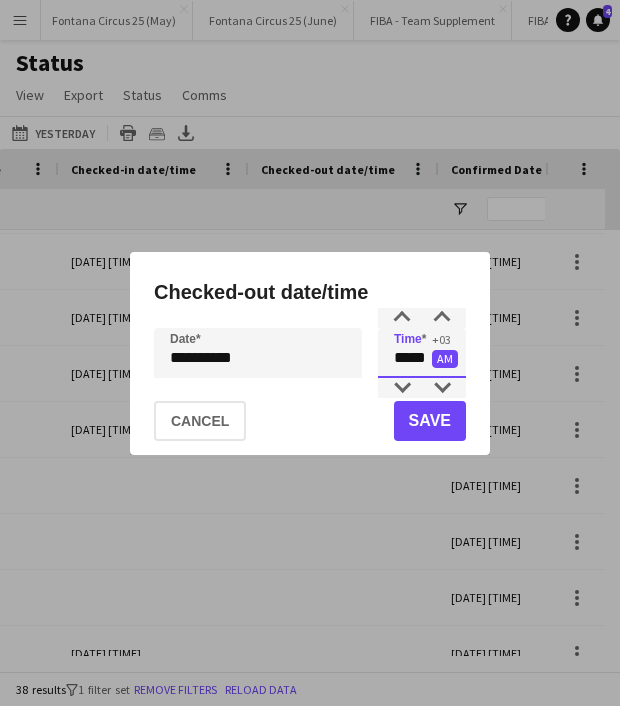 type on "*****" 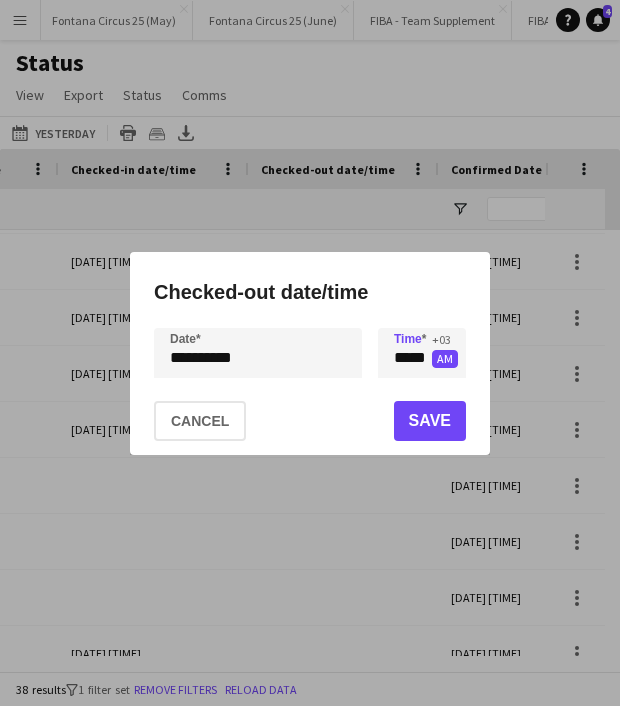 click on "AM" at bounding box center (445, 359) 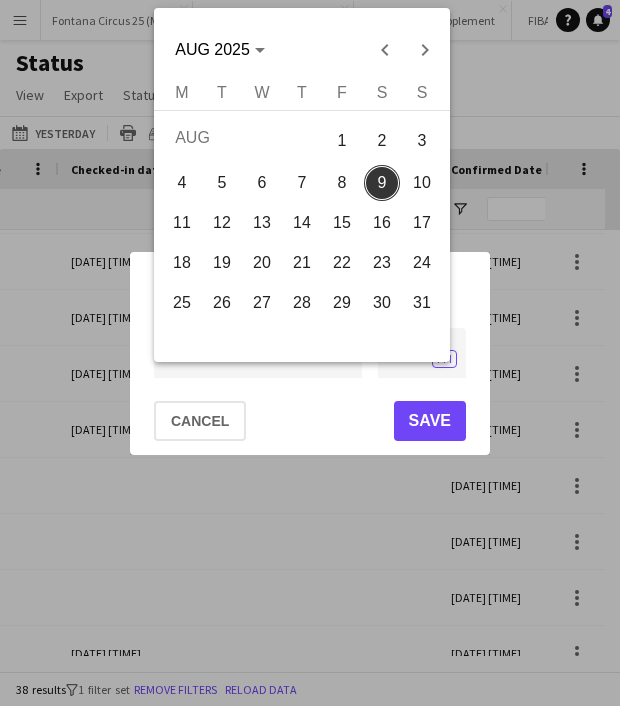 click on "**********" at bounding box center (310, 353) 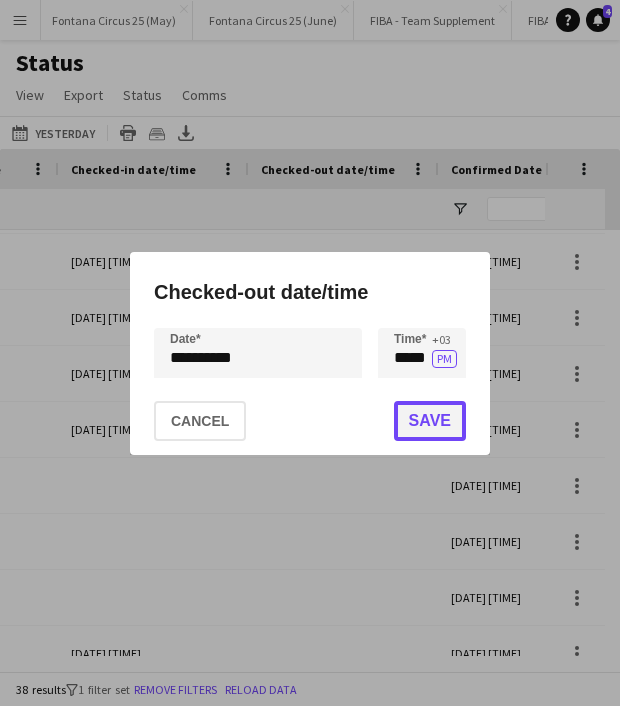 click on "Save" 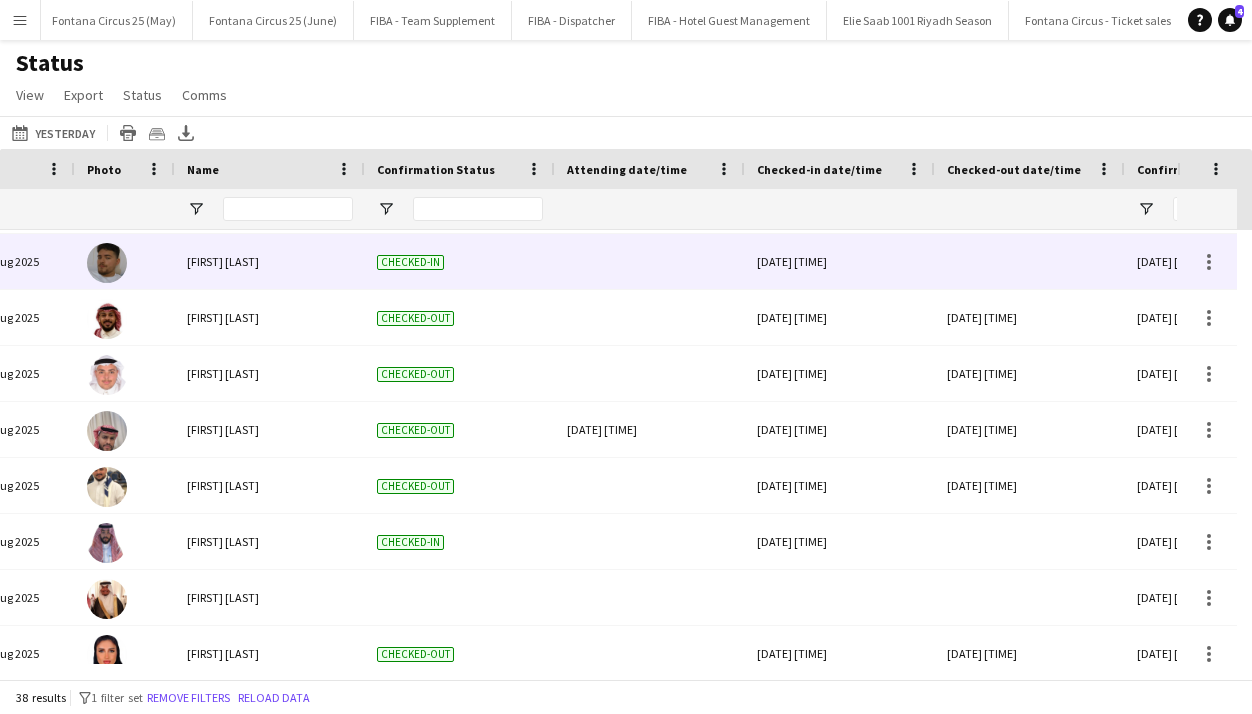 click on "[FIRST] [LAST]" at bounding box center [270, 261] 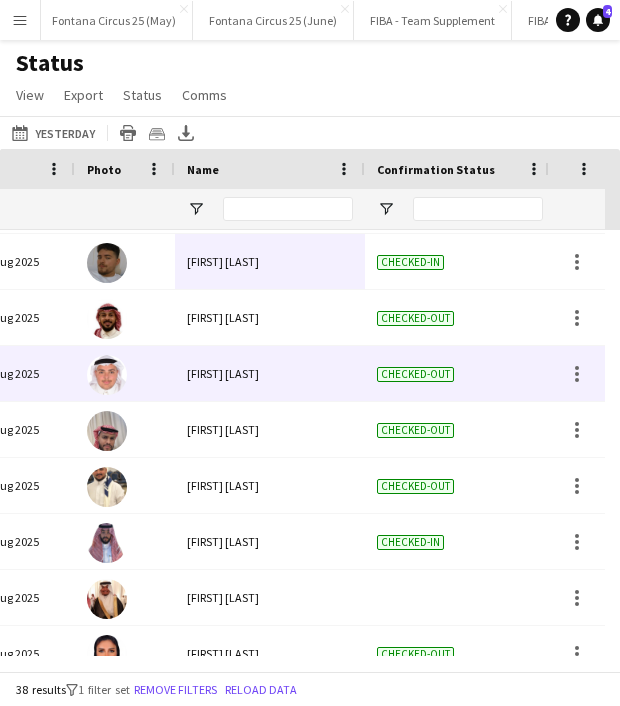 scroll, scrollTop: 0, scrollLeft: 565, axis: horizontal 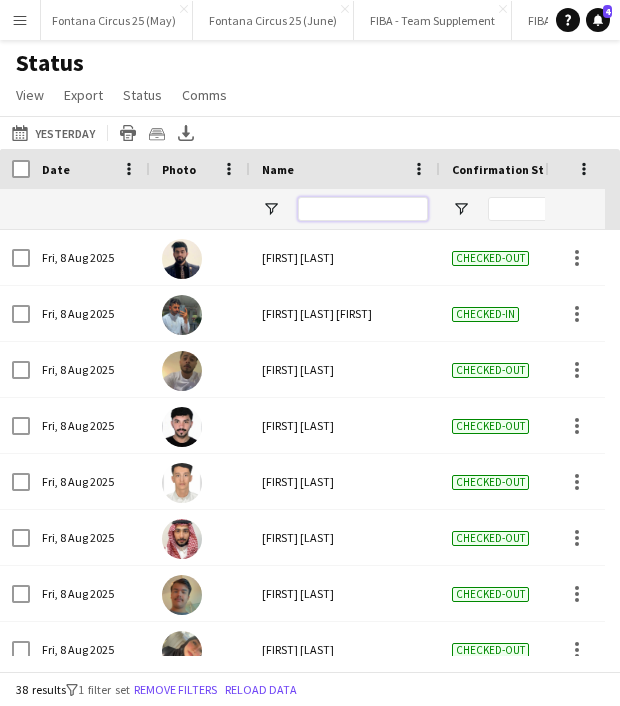 click at bounding box center (363, 209) 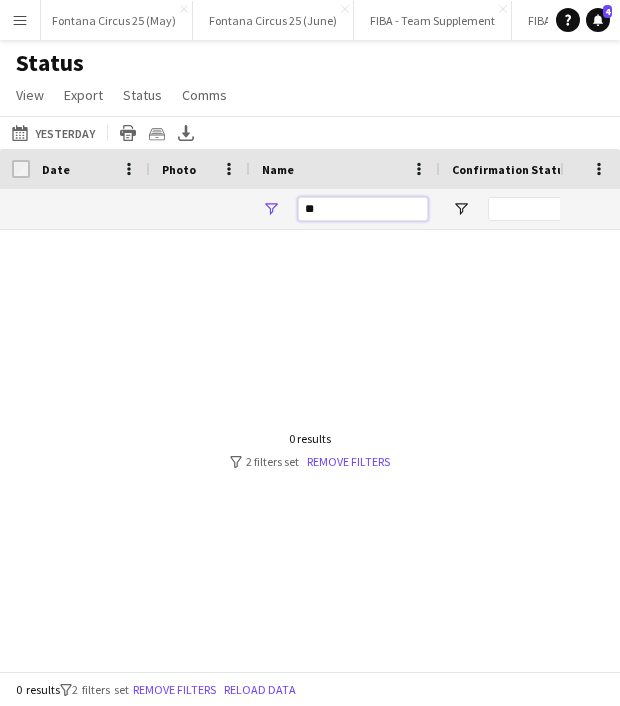 type on "*" 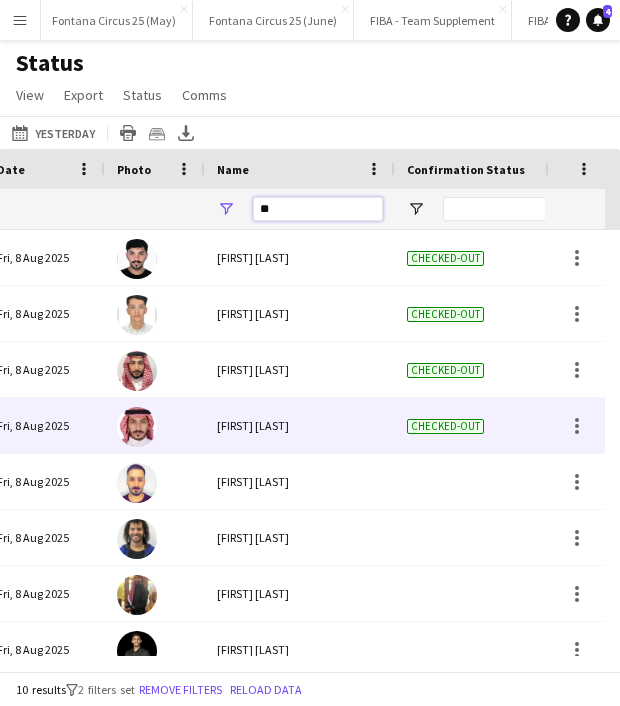 click on "**" at bounding box center (318, 209) 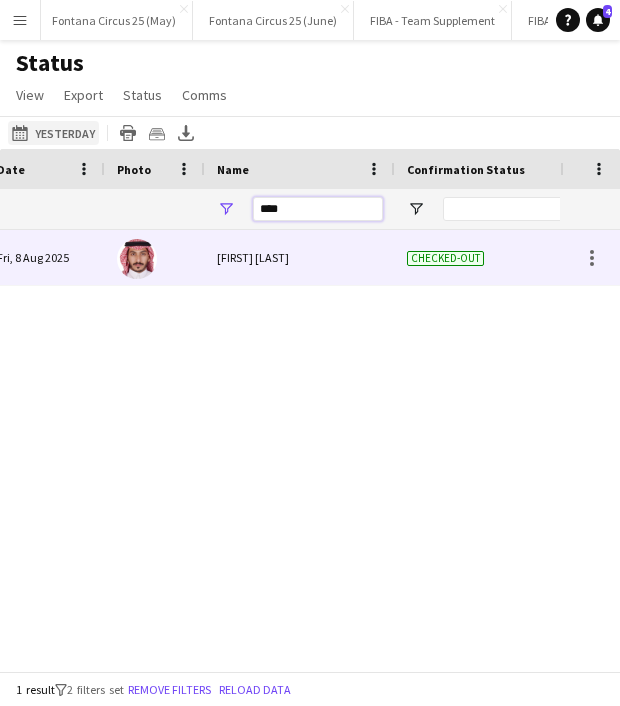 type on "****" 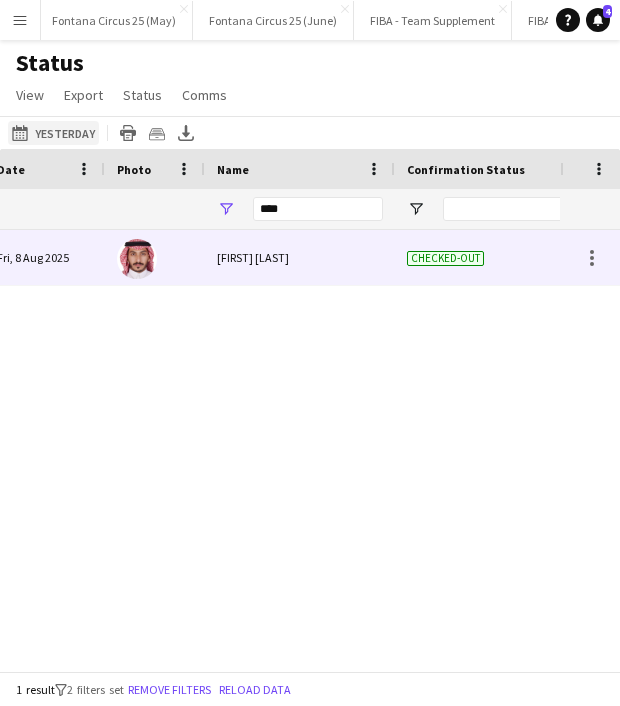 click on "[DD]-[MM]-[YYYY] to [DD]-[MM]-[YYYY]
Yesterday" 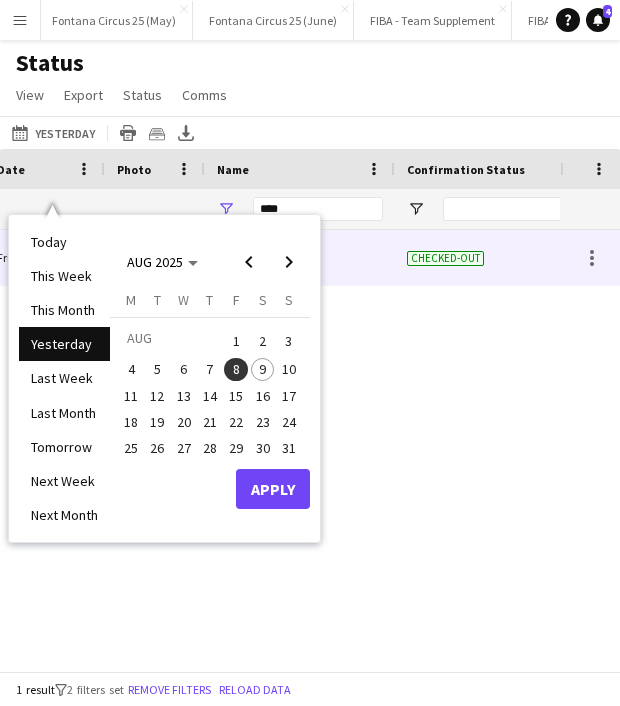 click on "7" at bounding box center [210, 370] 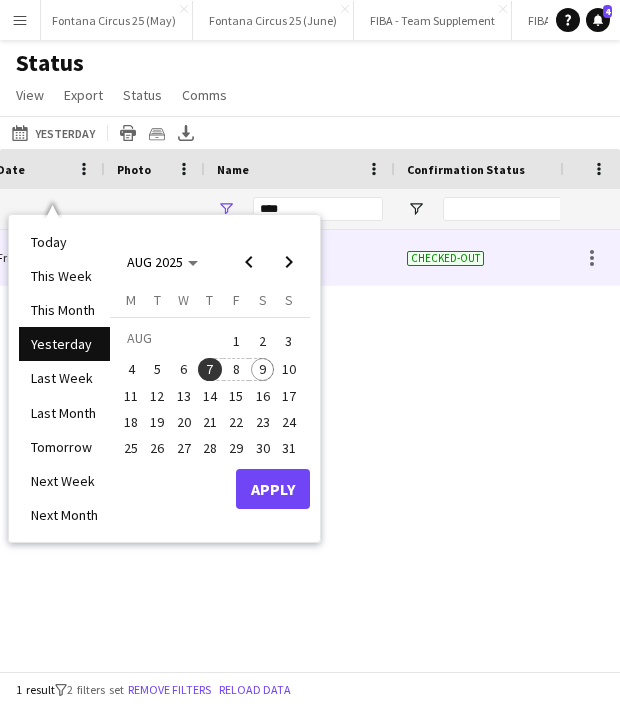 click on "9" at bounding box center [263, 370] 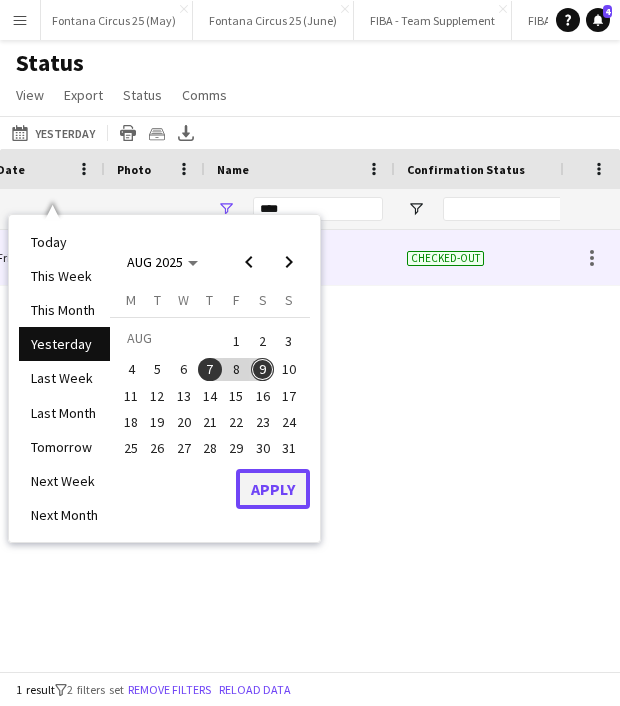 click on "Apply" at bounding box center [273, 489] 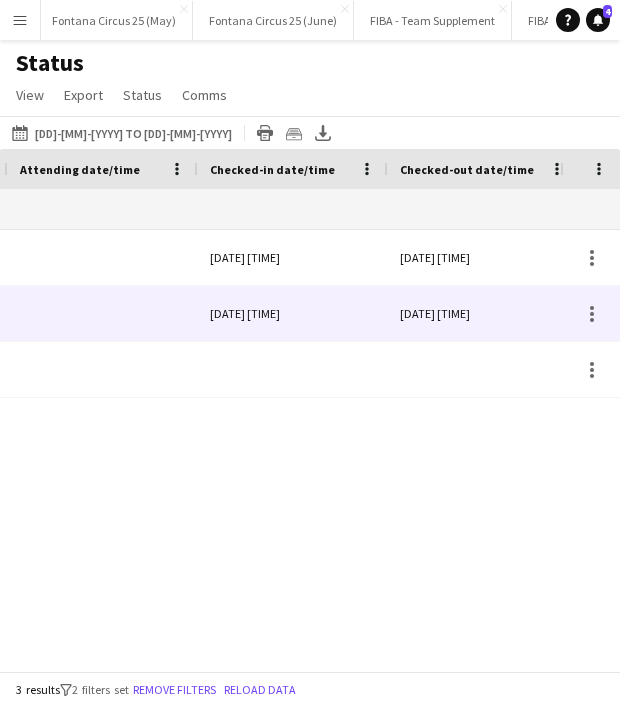 scroll, scrollTop: 0, scrollLeft: 96, axis: horizontal 